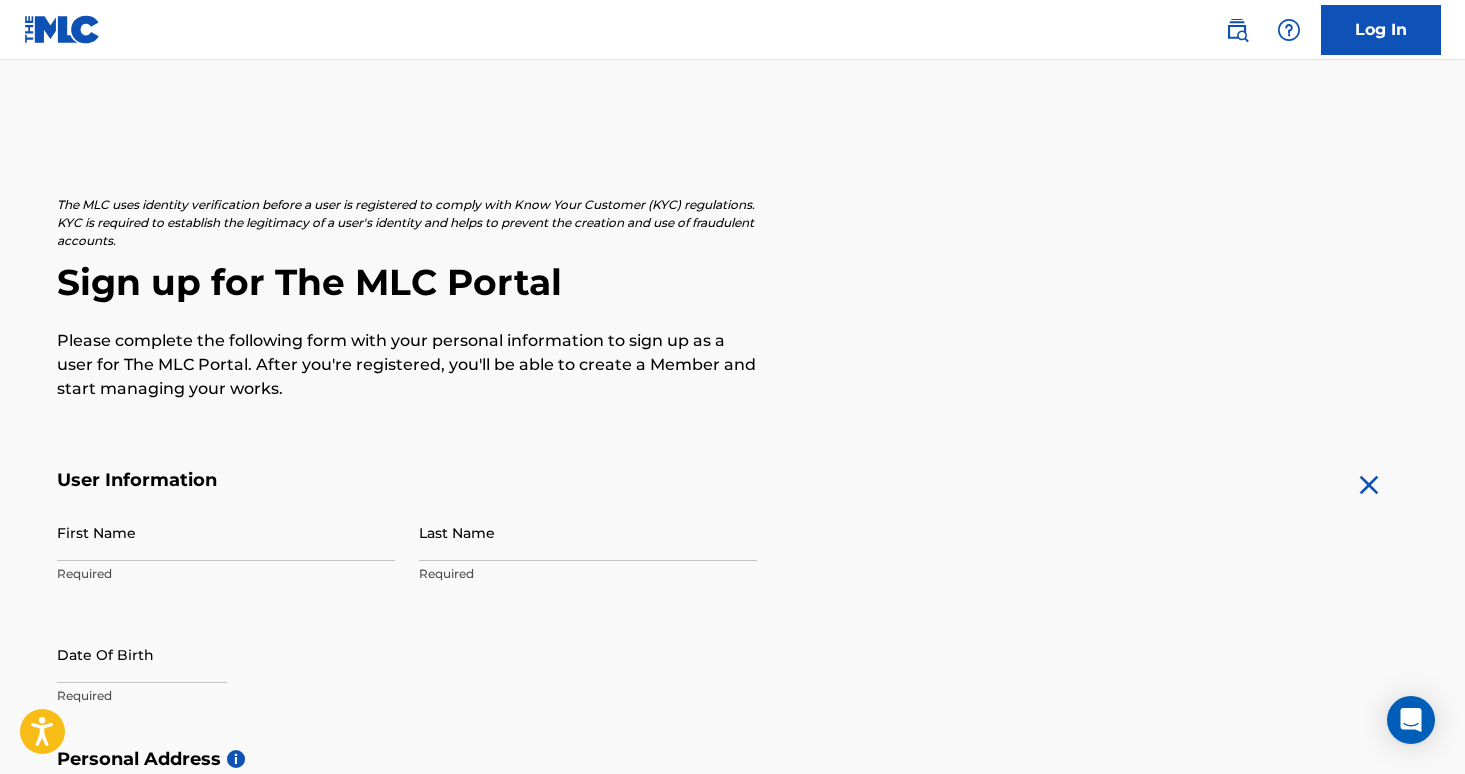 scroll, scrollTop: 0, scrollLeft: 0, axis: both 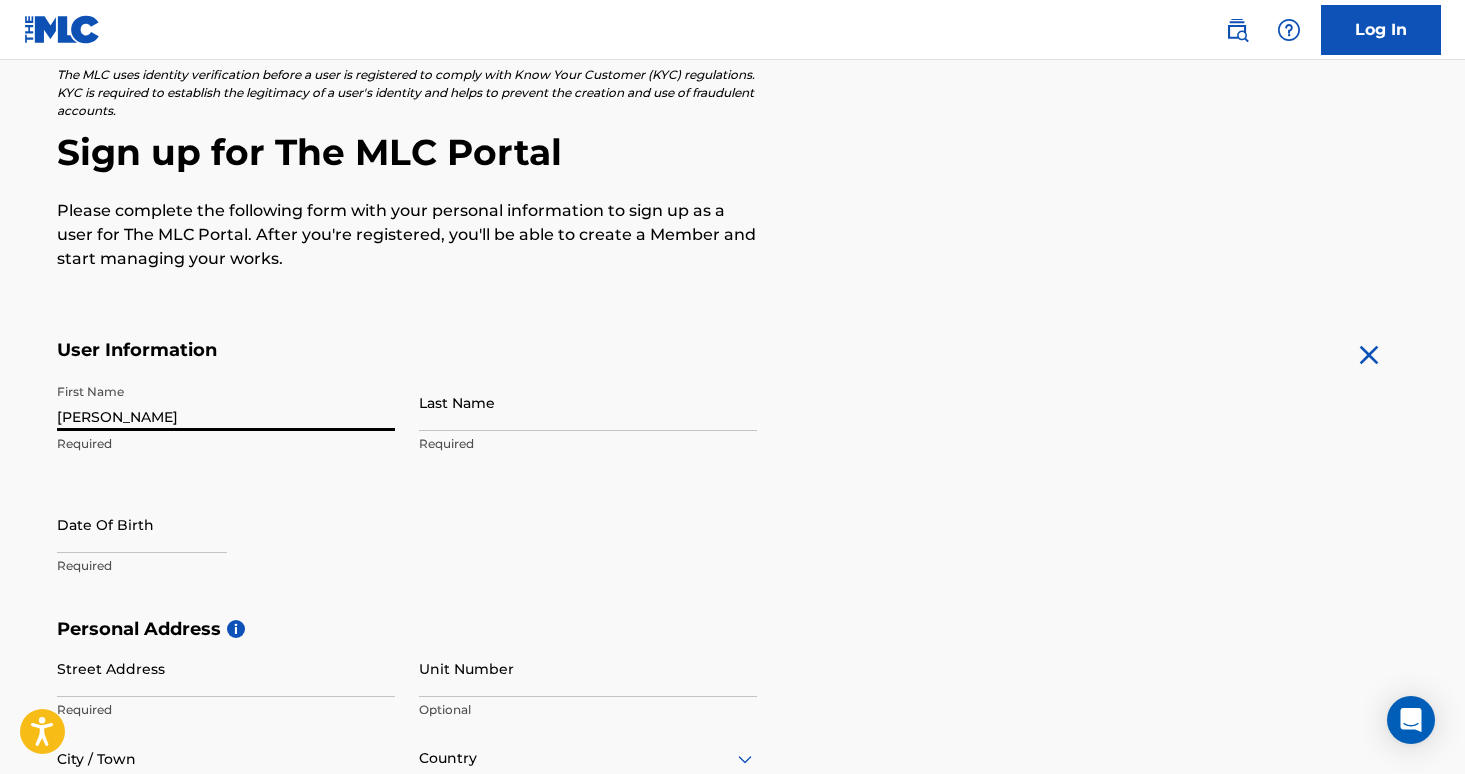 type on "[PERSON_NAME]" 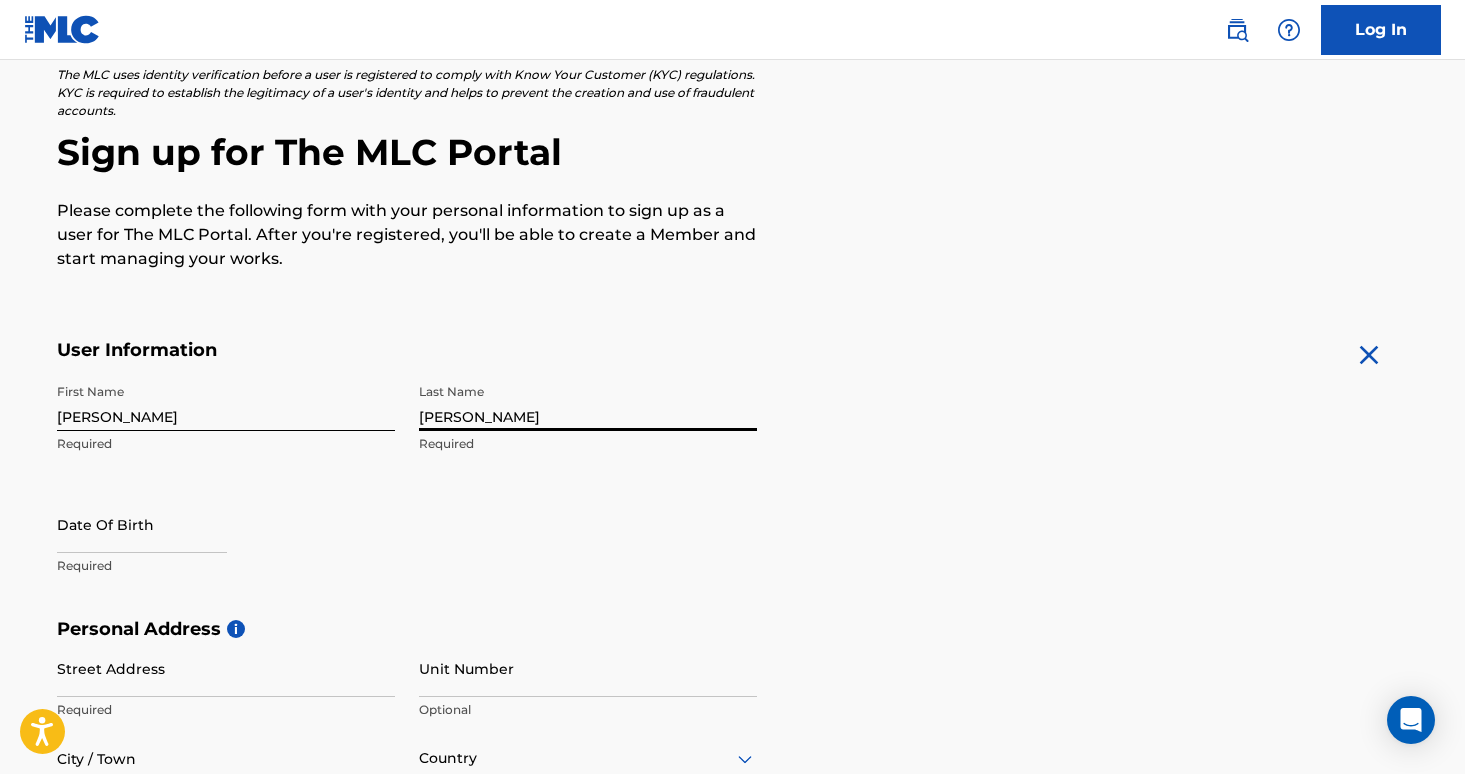 type on "[PERSON_NAME]" 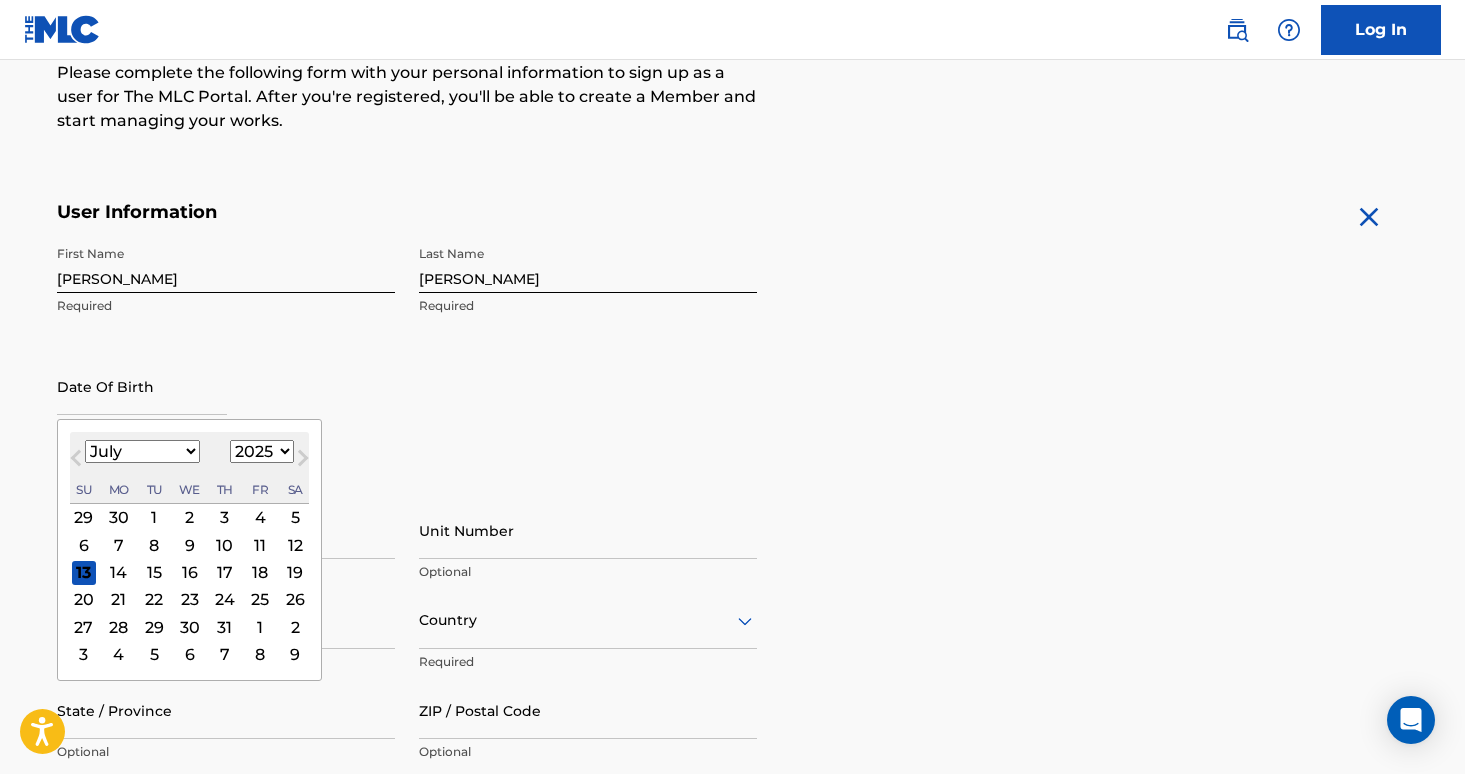 scroll, scrollTop: 286, scrollLeft: 0, axis: vertical 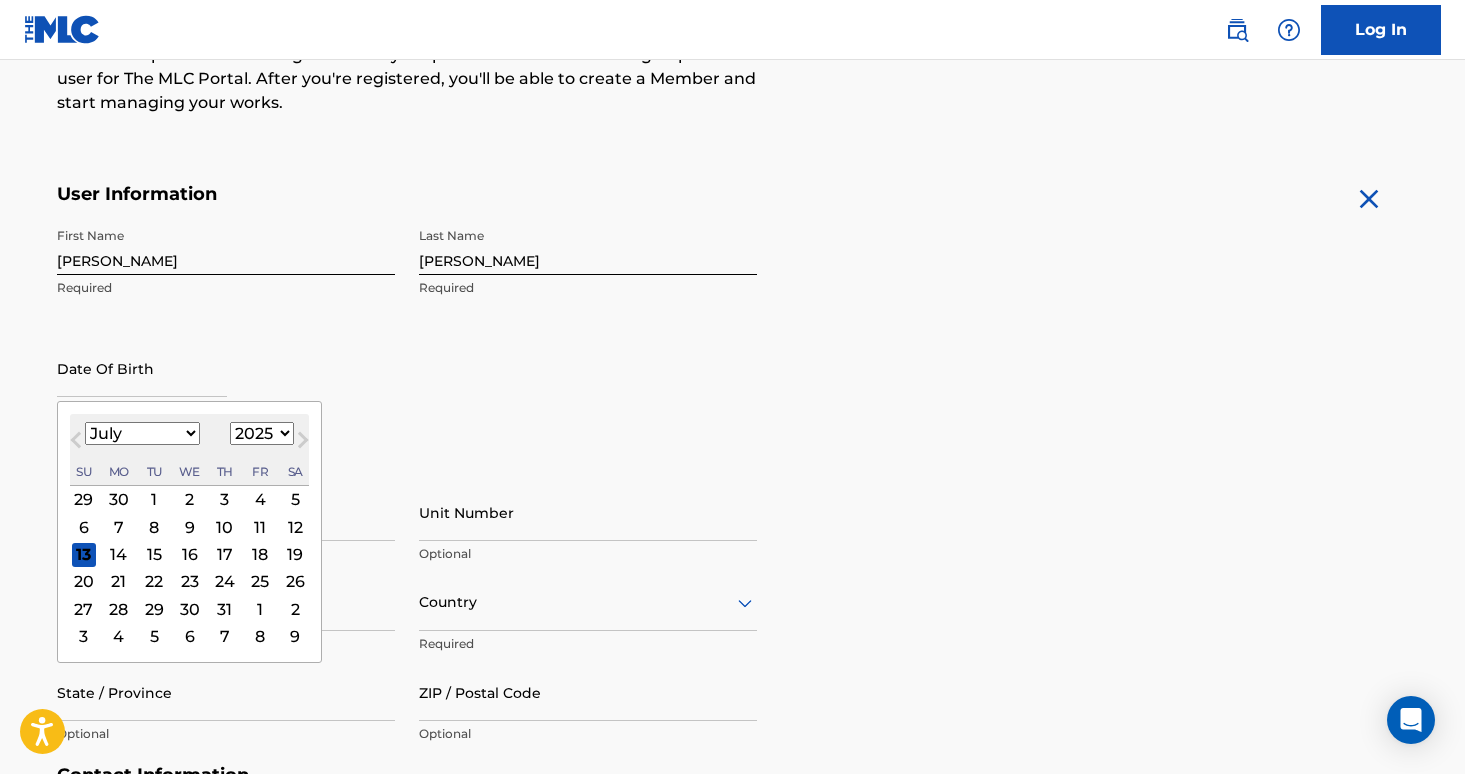 click on "Date Of Birth Previous Month Next Month July 2025 January February March April May June July August September October November December 1899 1900 1901 1902 1903 1904 1905 1906 1907 1908 1909 1910 1911 1912 1913 1914 1915 1916 1917 1918 1919 1920 1921 1922 1923 1924 1925 1926 1927 1928 1929 1930 1931 1932 1933 1934 1935 1936 1937 1938 1939 1940 1941 1942 1943 1944 1945 1946 1947 1948 1949 1950 1951 1952 1953 1954 1955 1956 1957 1958 1959 1960 1961 1962 1963 1964 1965 1966 1967 1968 1969 1970 1971 1972 1973 1974 1975 1976 1977 1978 1979 1980 1981 1982 1983 1984 1985 1986 1987 1988 1989 1990 1991 1992 1993 1994 1995 1996 1997 1998 1999 2000 2001 2002 2003 2004 2005 2006 2007 2008 2009 2010 2011 2012 2013 2014 2015 2016 2017 2018 2019 2020 2021 2022 2023 2024 2025 2026 2027 2028 2029 2030 2031 2032 2033 2034 2035 2036 2037 2038 2039 2040 2041 2042 2043 2044 2045 2046 2047 2048 2049 2050 2051 2052 2053 2054 2055 2056 2057 2058 2059 2060 2061 2062 2063 2064 2065 2066 2067 2068 2069 2070 2071 2072 2073 2074 2075 Su" at bounding box center [226, 385] 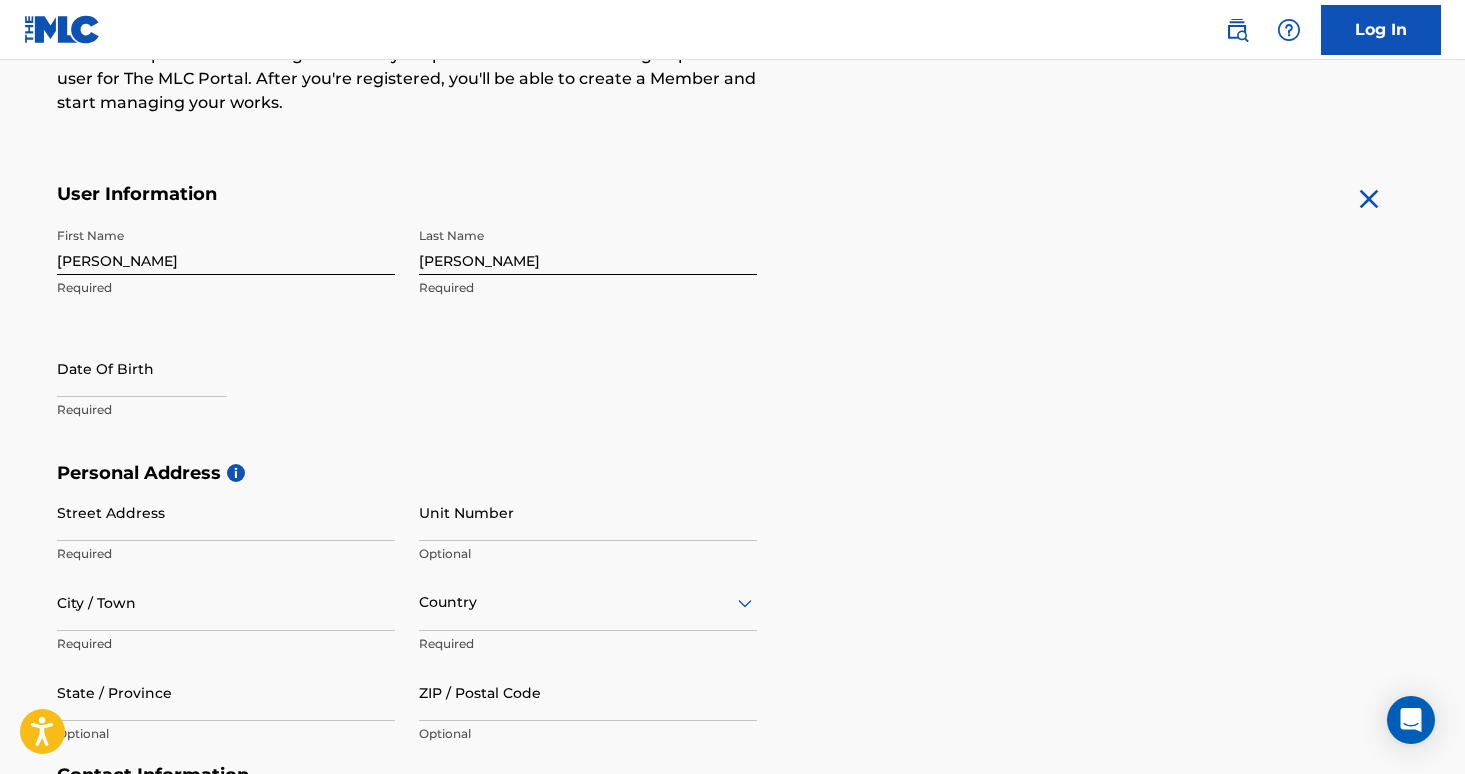 click at bounding box center (142, 368) 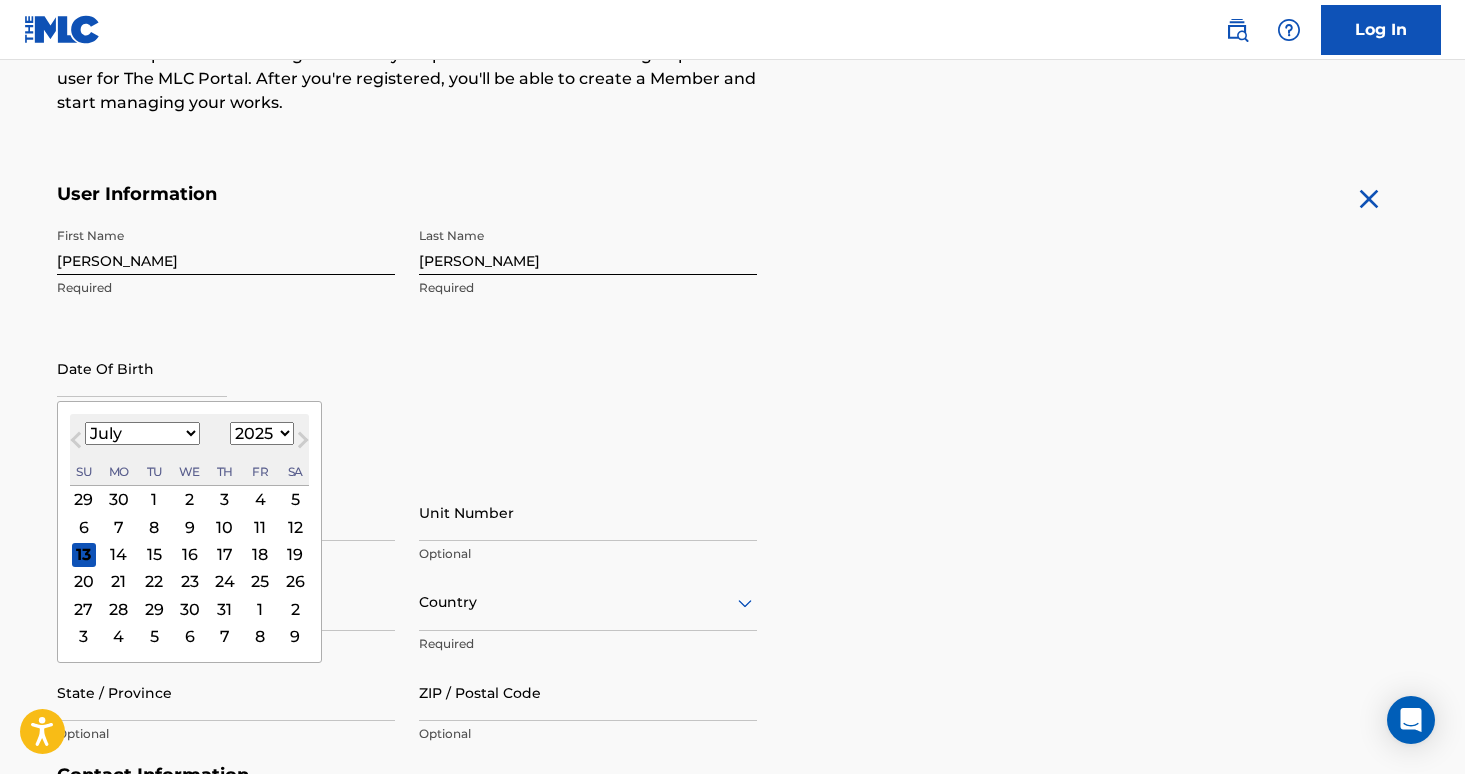select on "9" 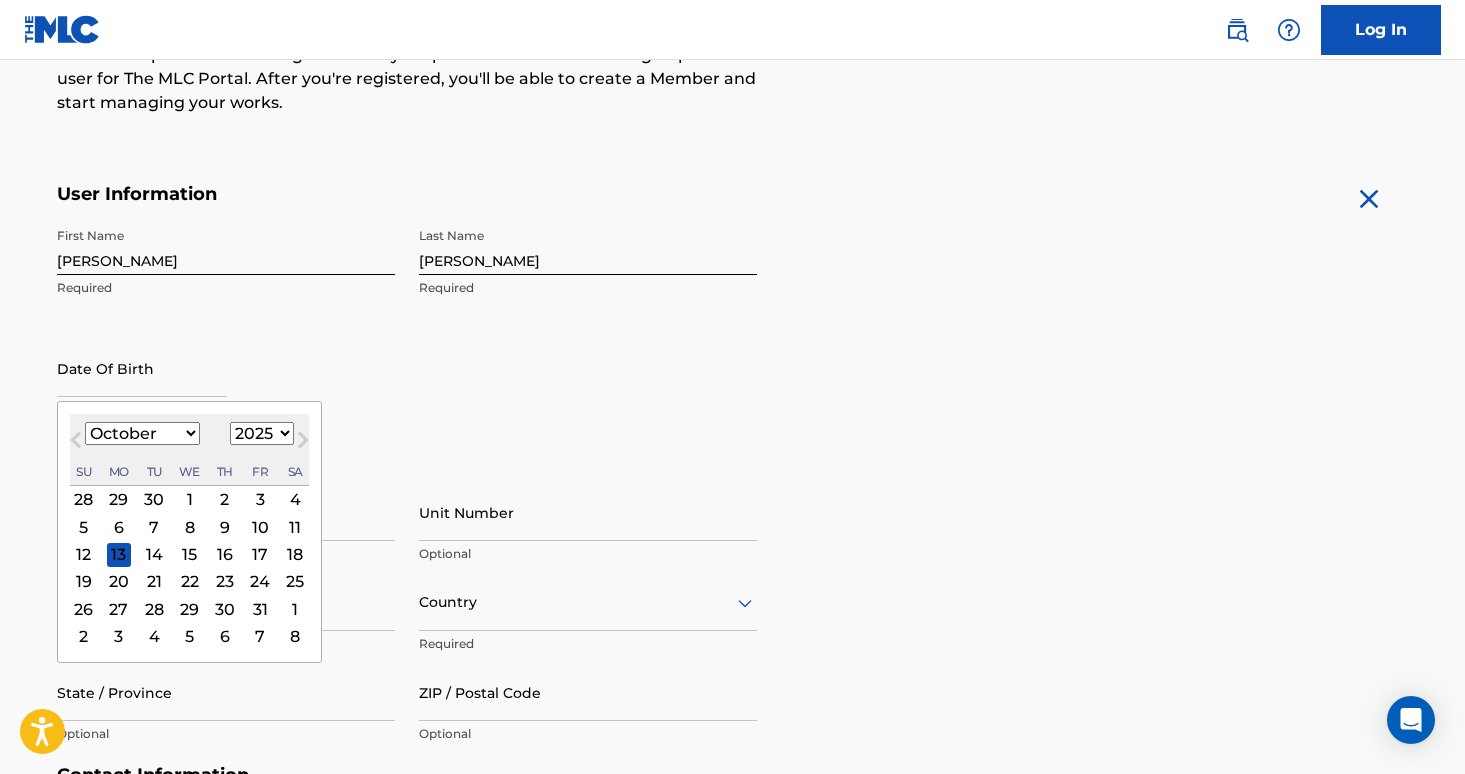 select on "2006" 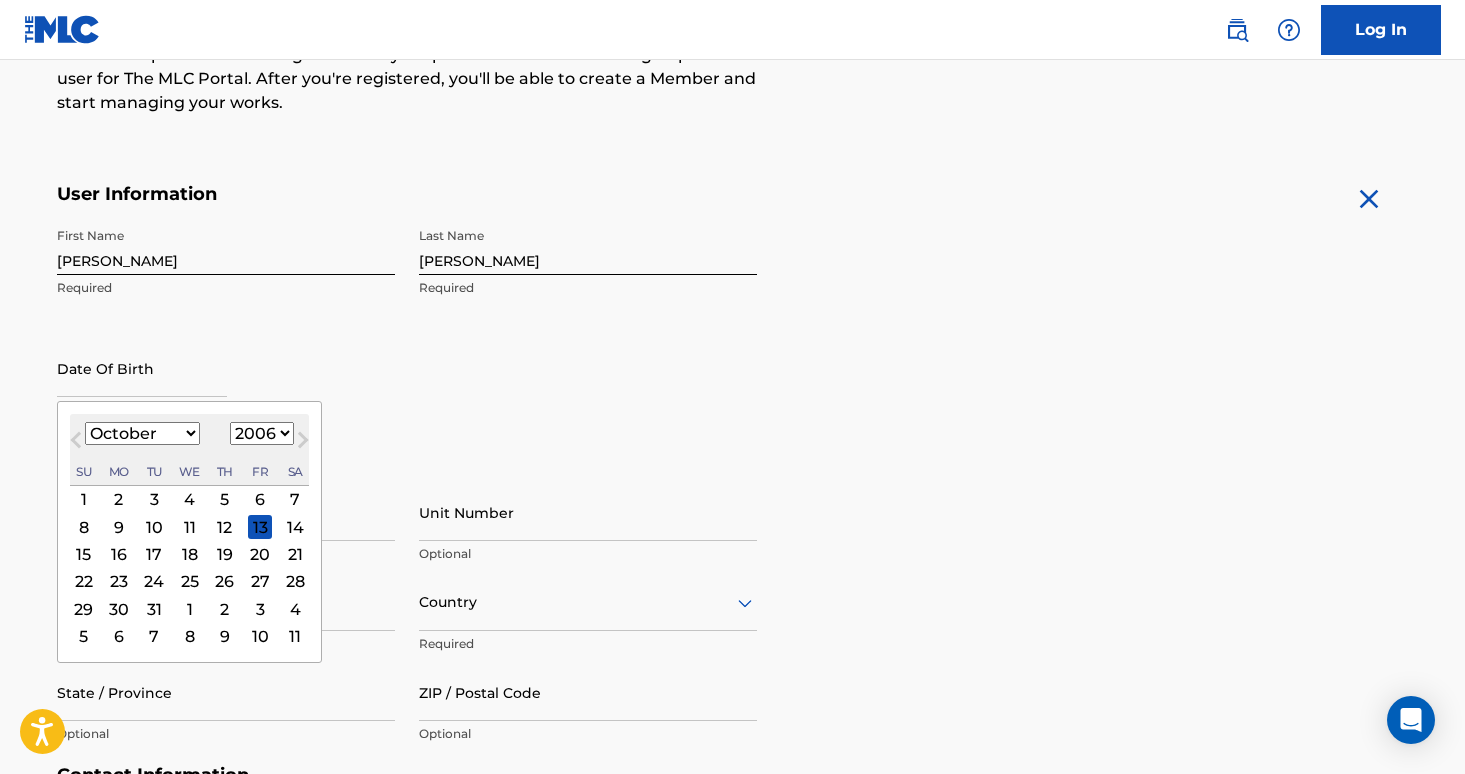click on "3" at bounding box center (154, 499) 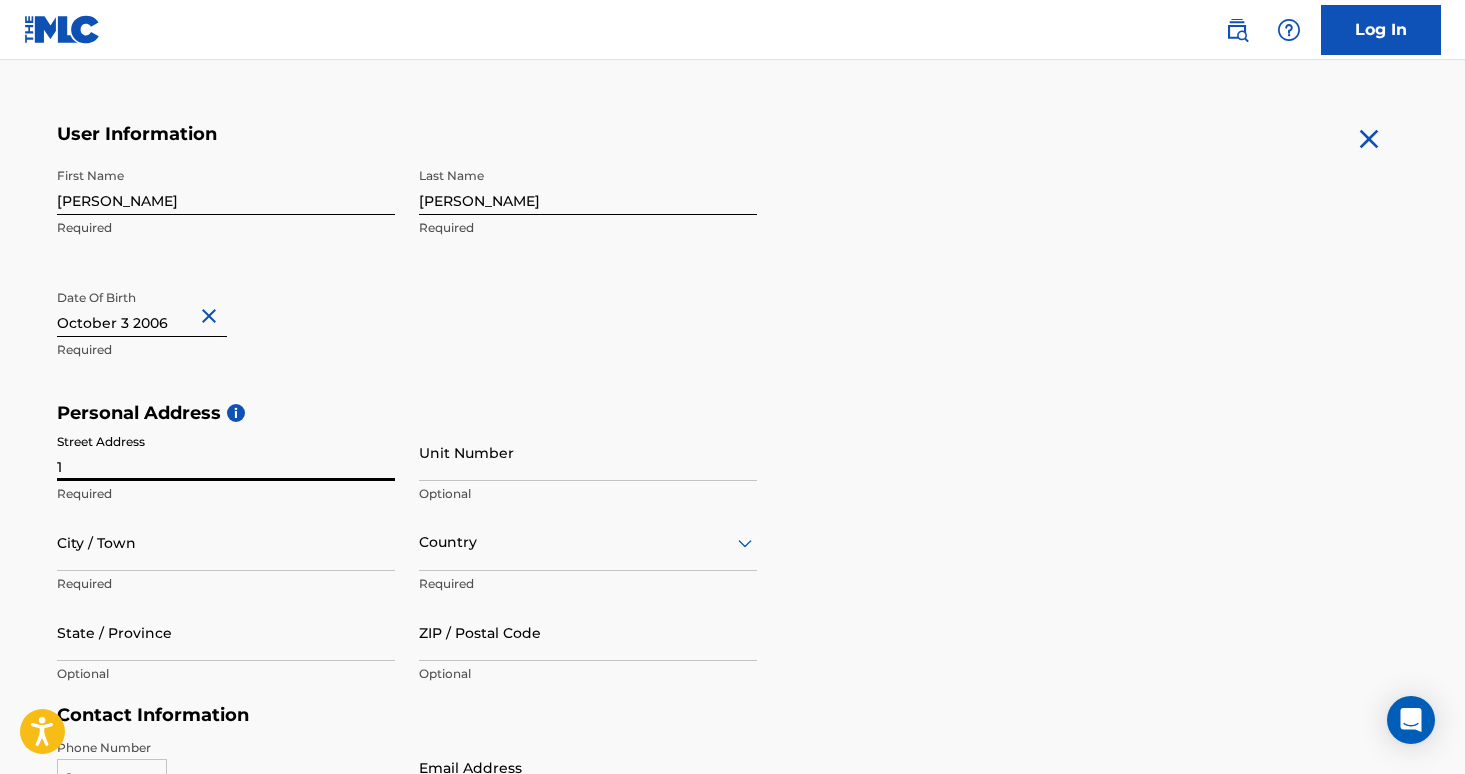 scroll, scrollTop: 347, scrollLeft: 0, axis: vertical 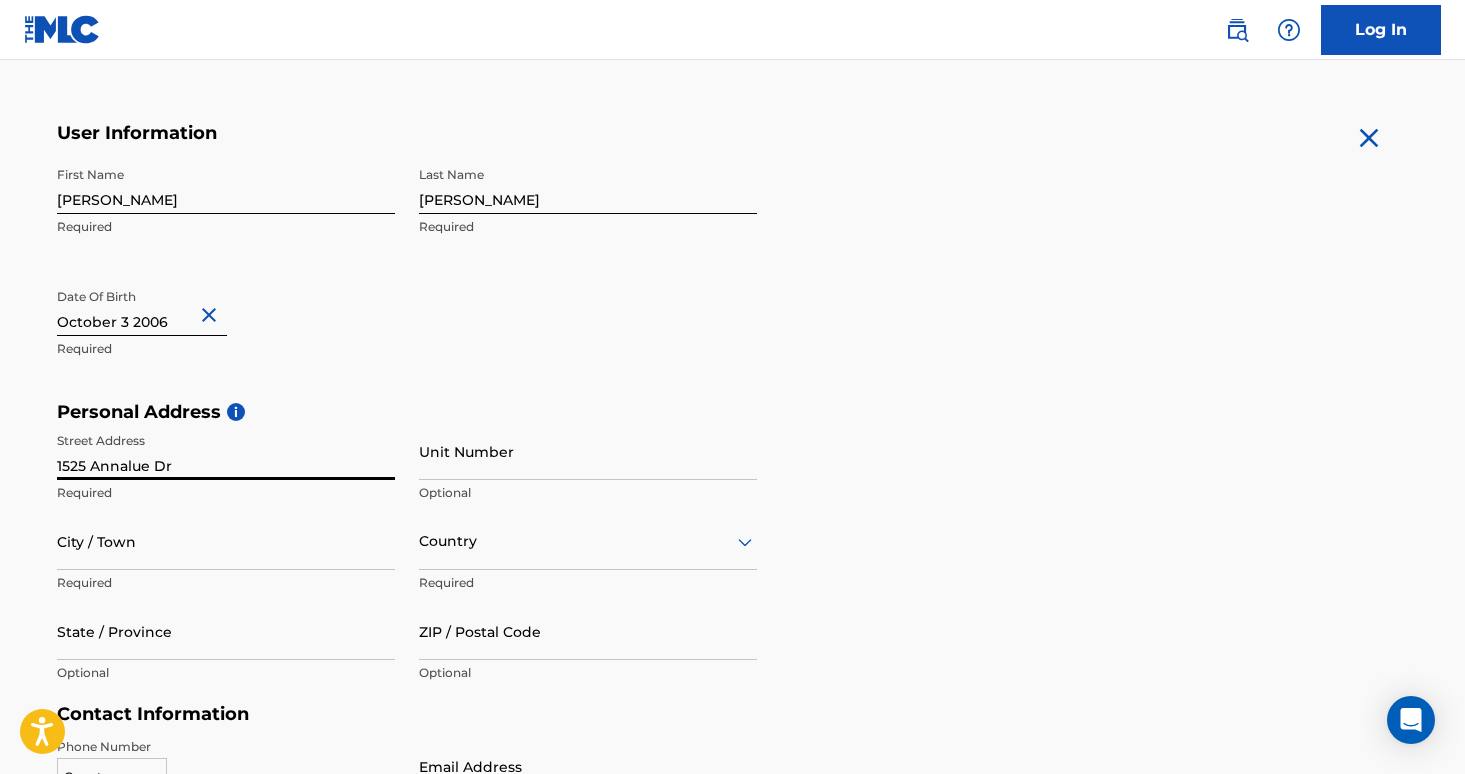 type on "1525 Annalue Dr" 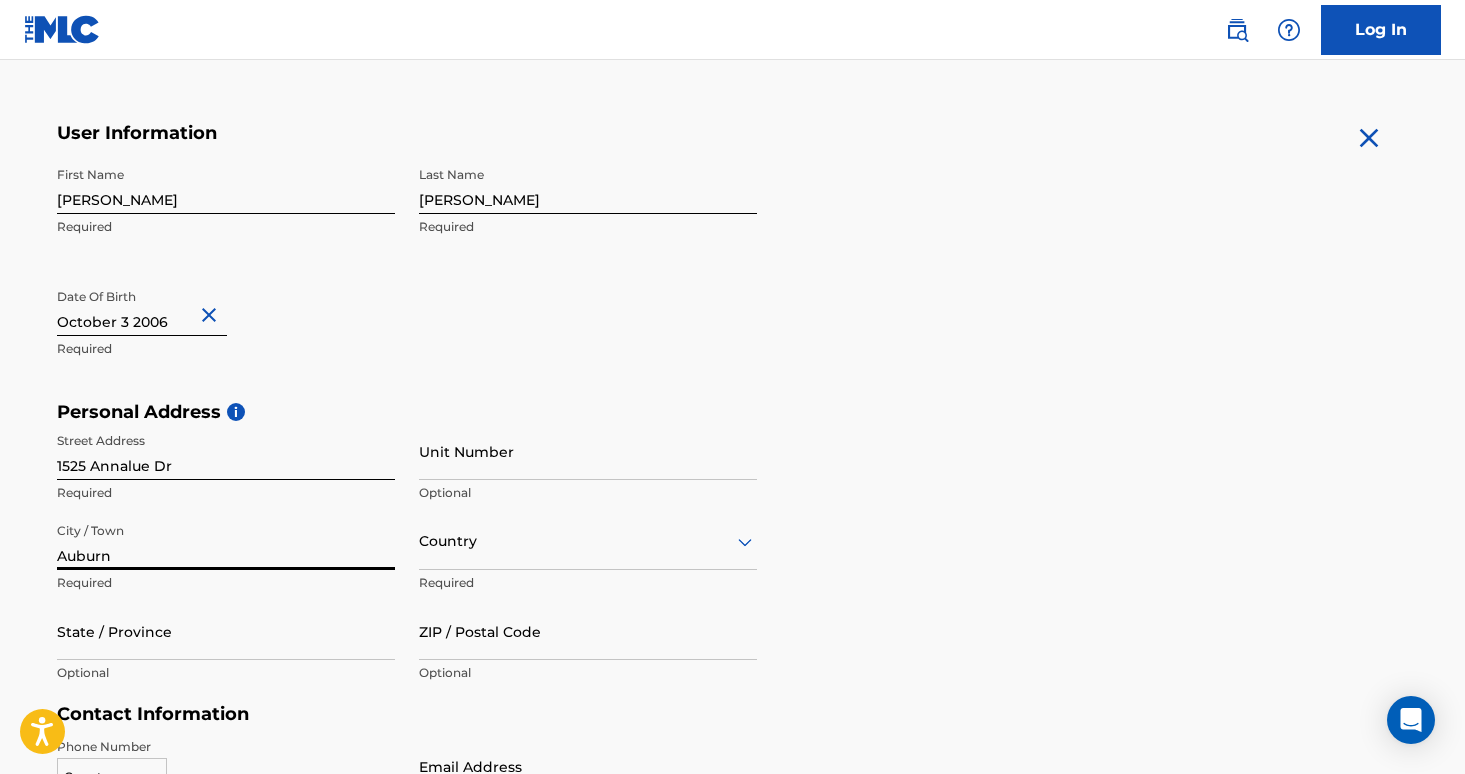 type on "Auburn" 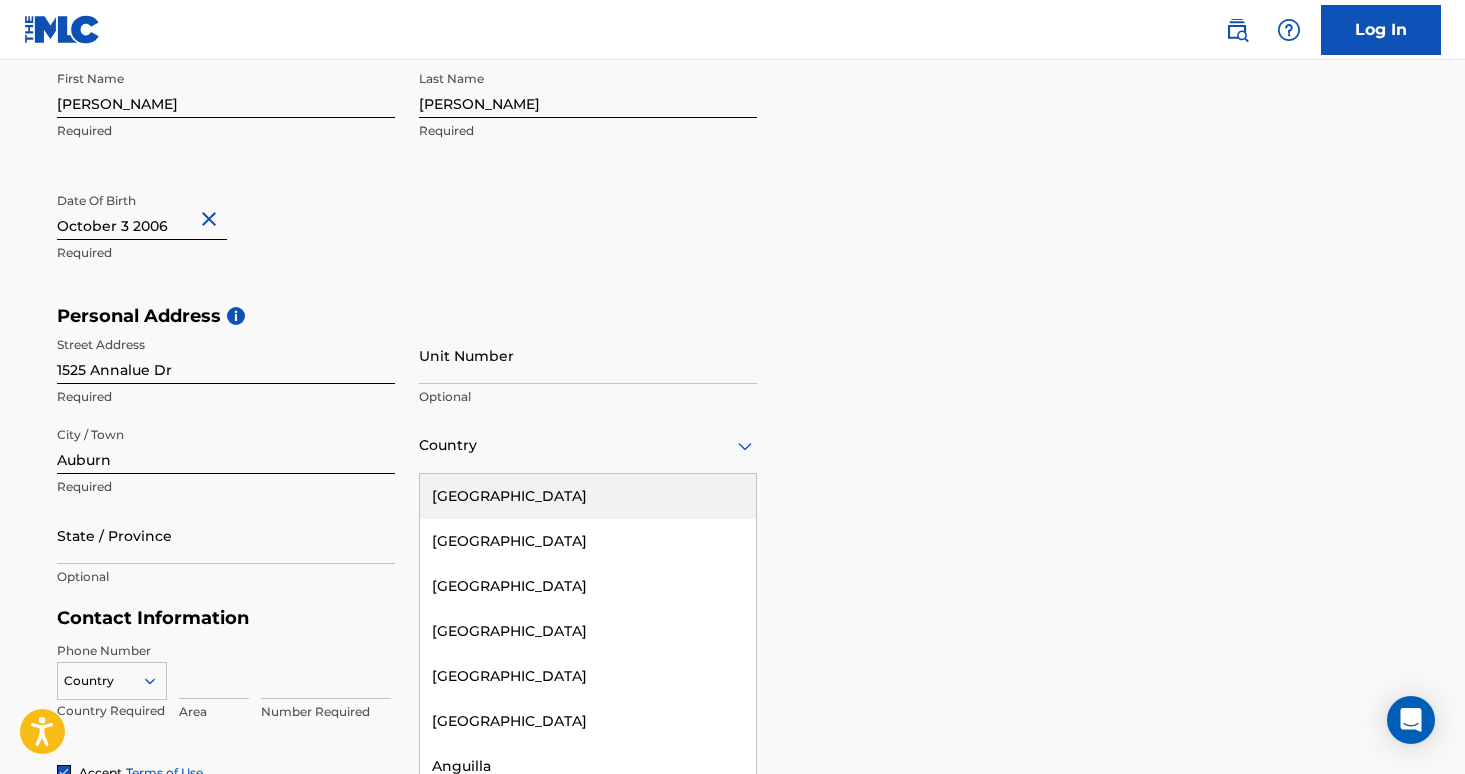 click on "United States" at bounding box center (588, 496) 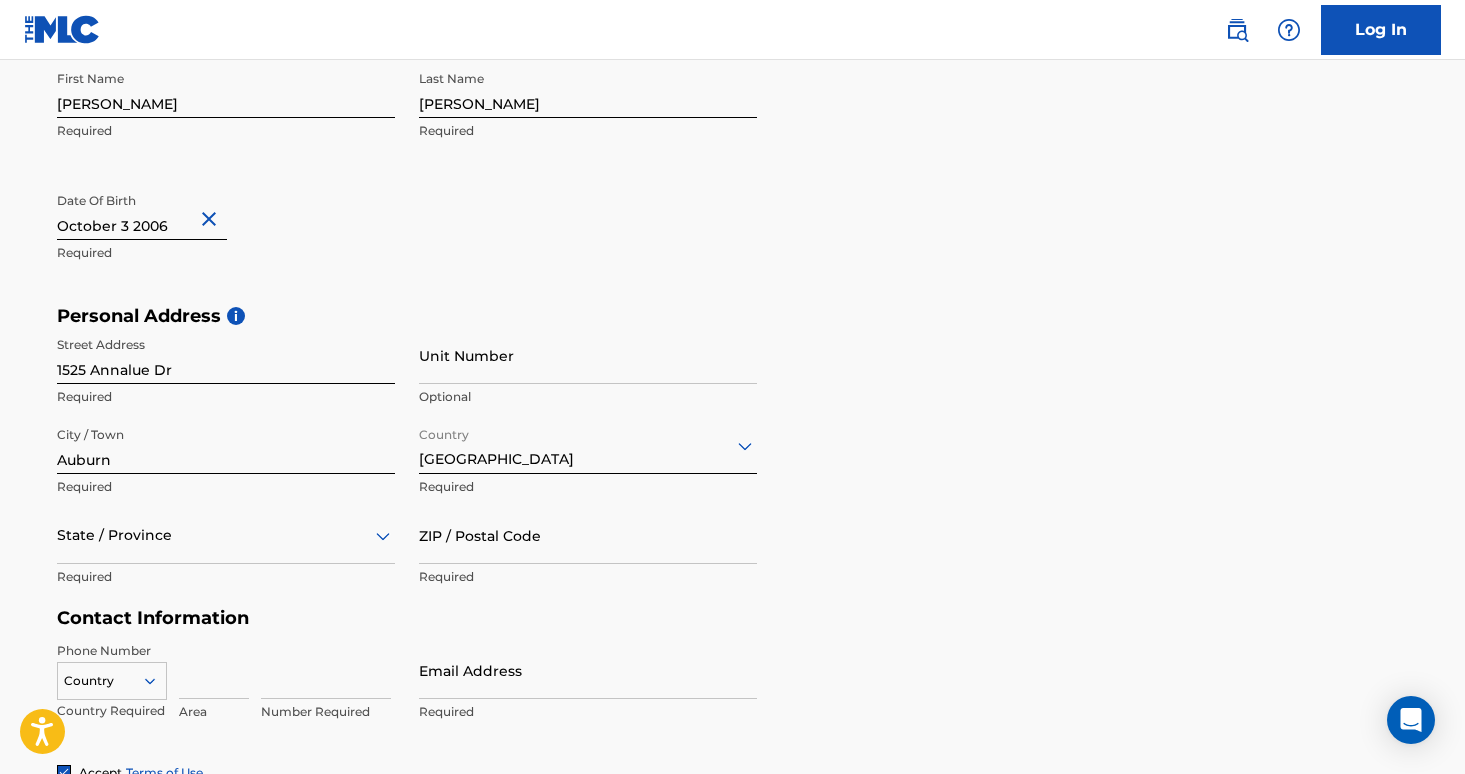 scroll, scrollTop: 533, scrollLeft: 0, axis: vertical 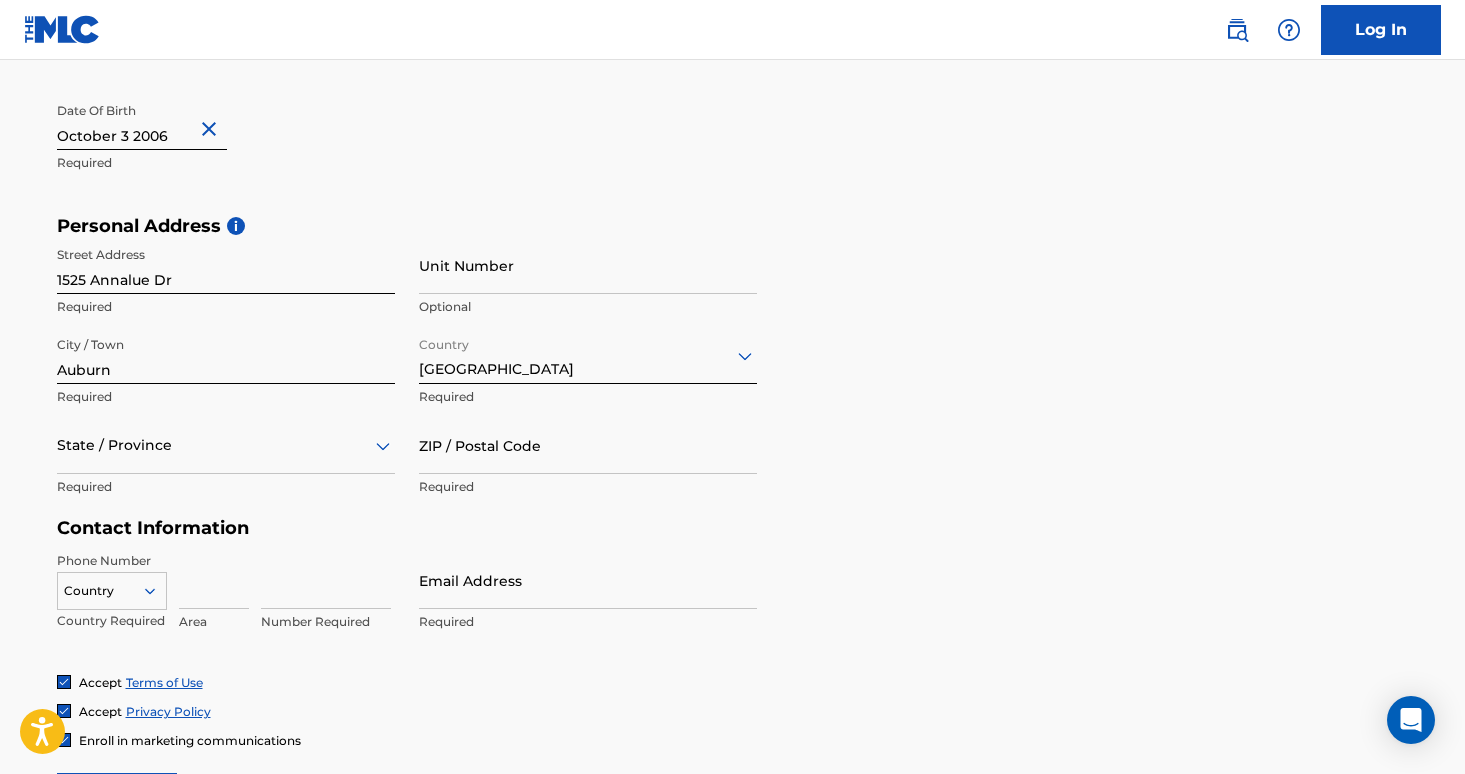click on "State / Province" at bounding box center [226, 445] 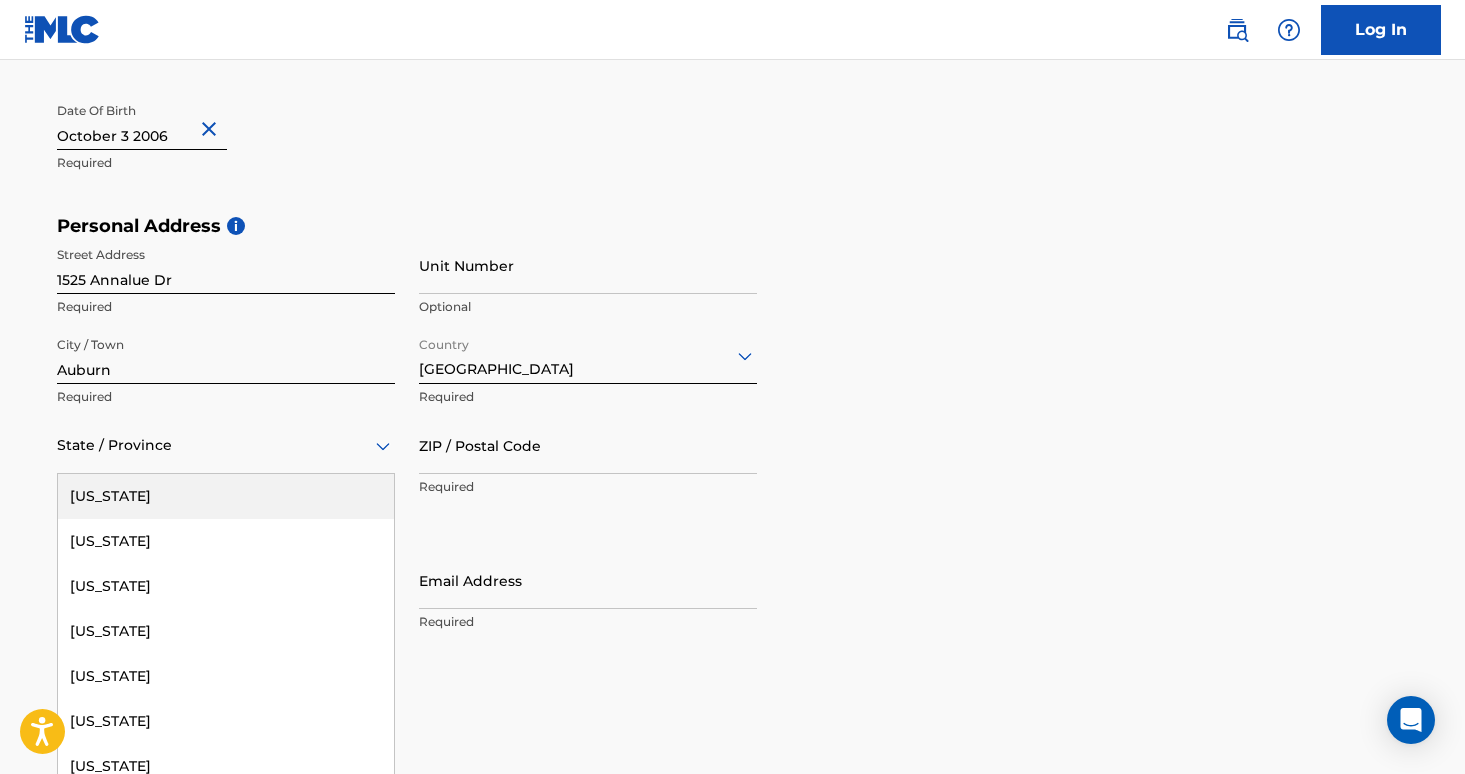 click on "Alabama" at bounding box center (226, 496) 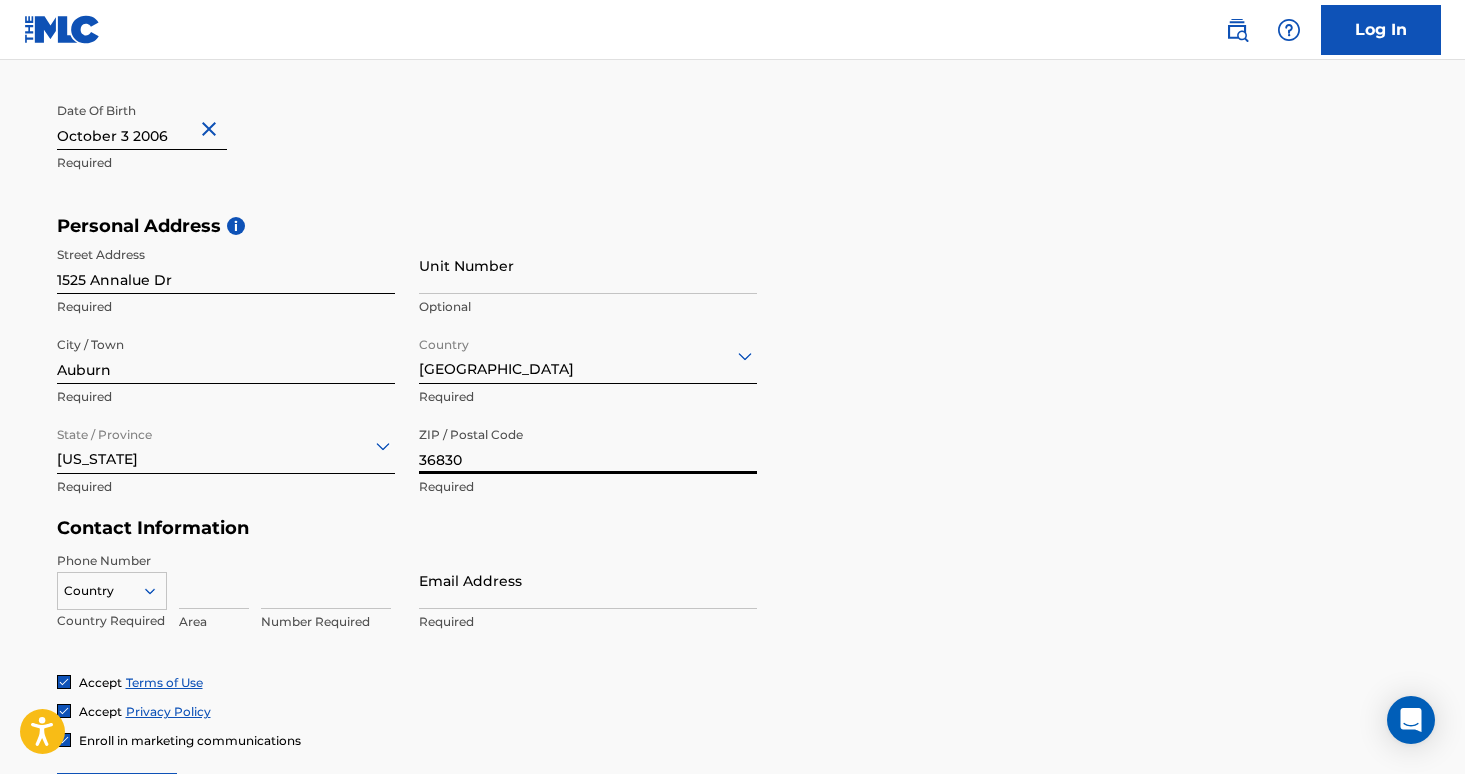 type on "36830" 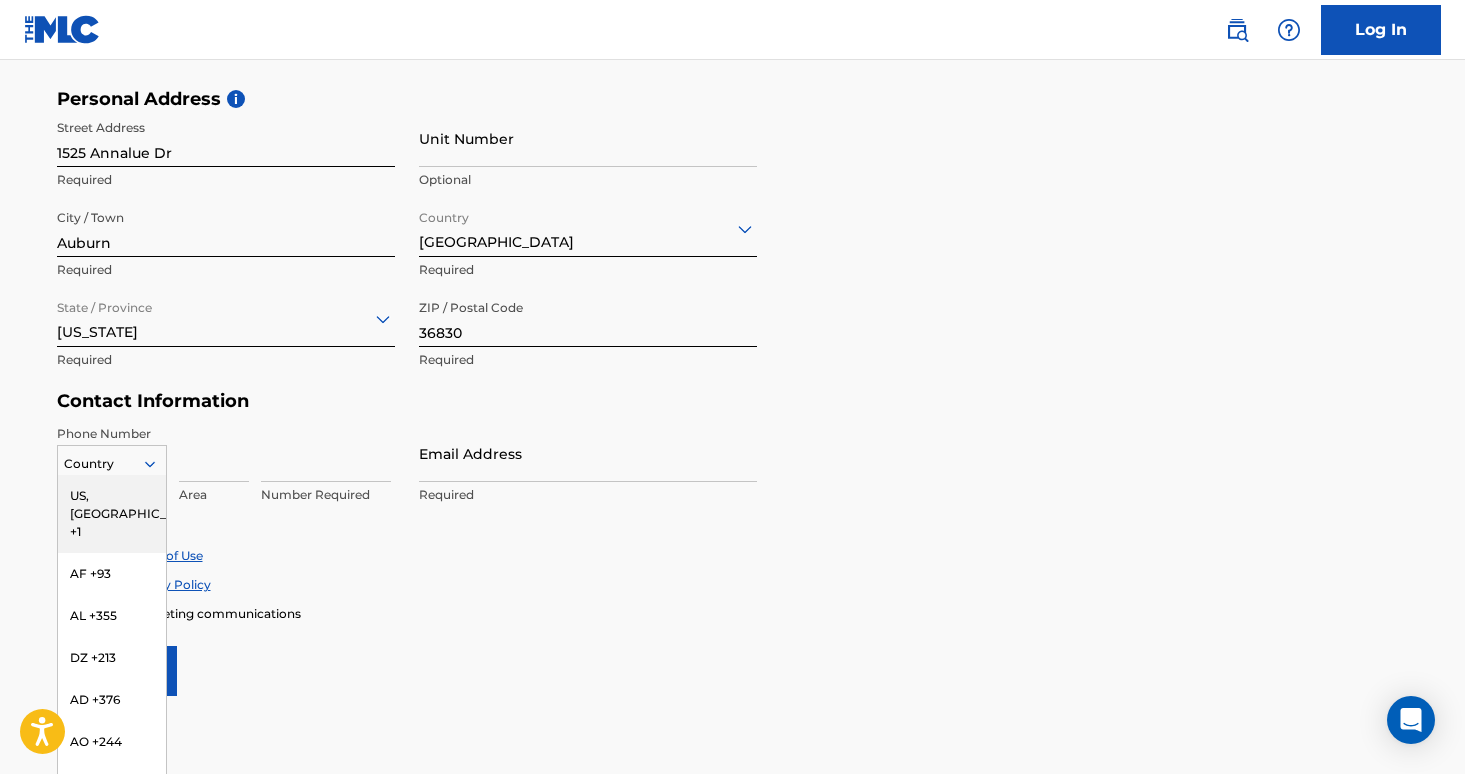 click on "US, [GEOGRAPHIC_DATA] +1" at bounding box center (112, 514) 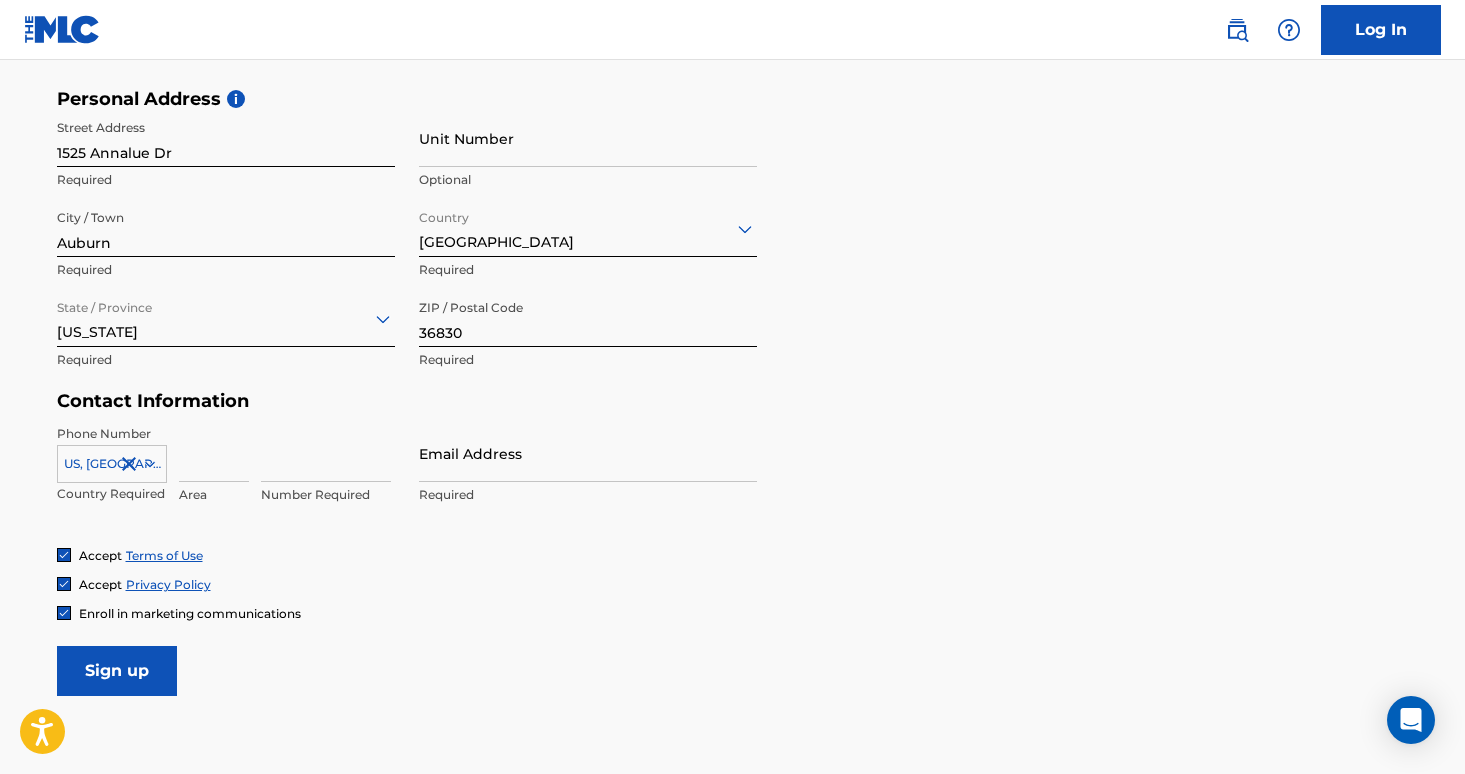 click at bounding box center (214, 453) 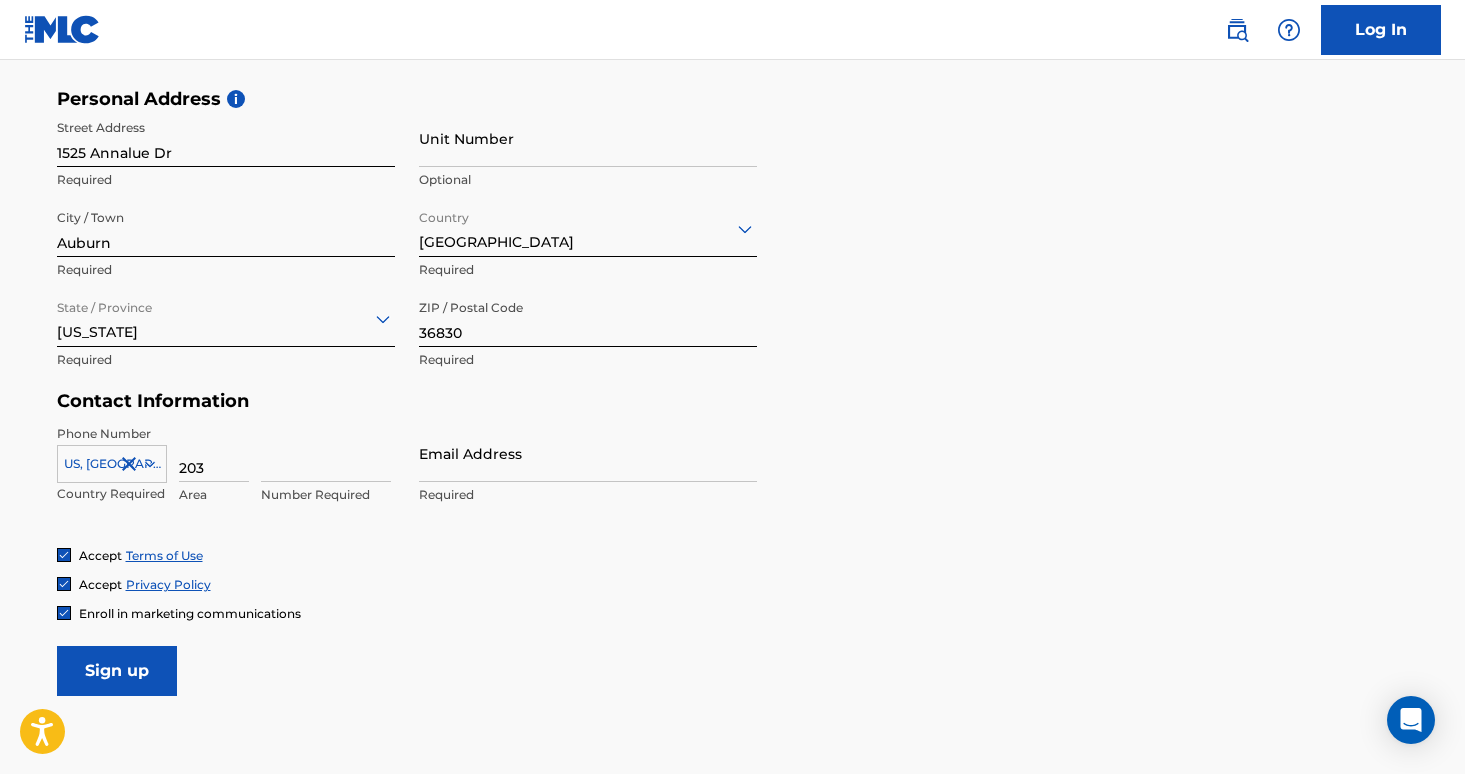 type on "203" 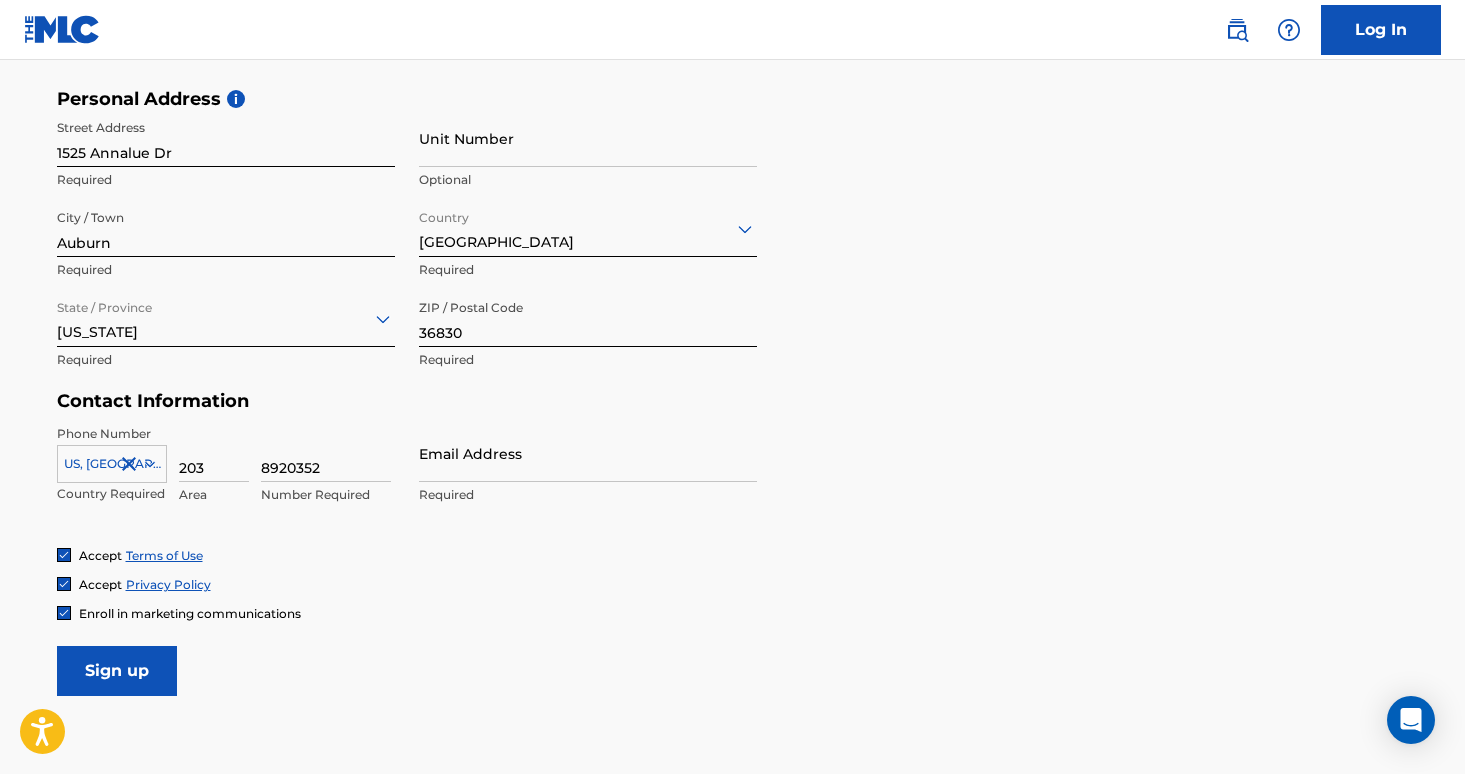 type on "8920352" 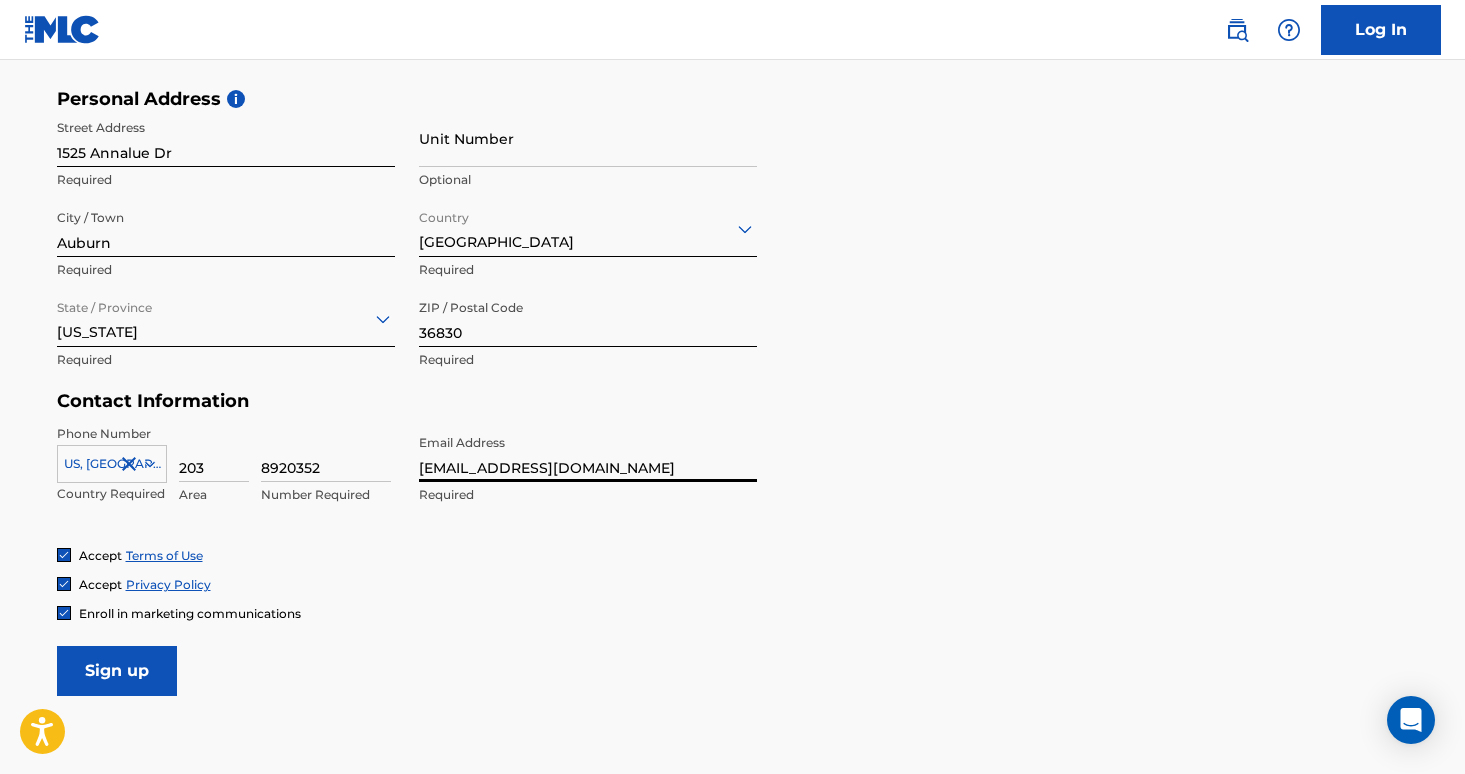 type on "[EMAIL_ADDRESS][DOMAIN_NAME]" 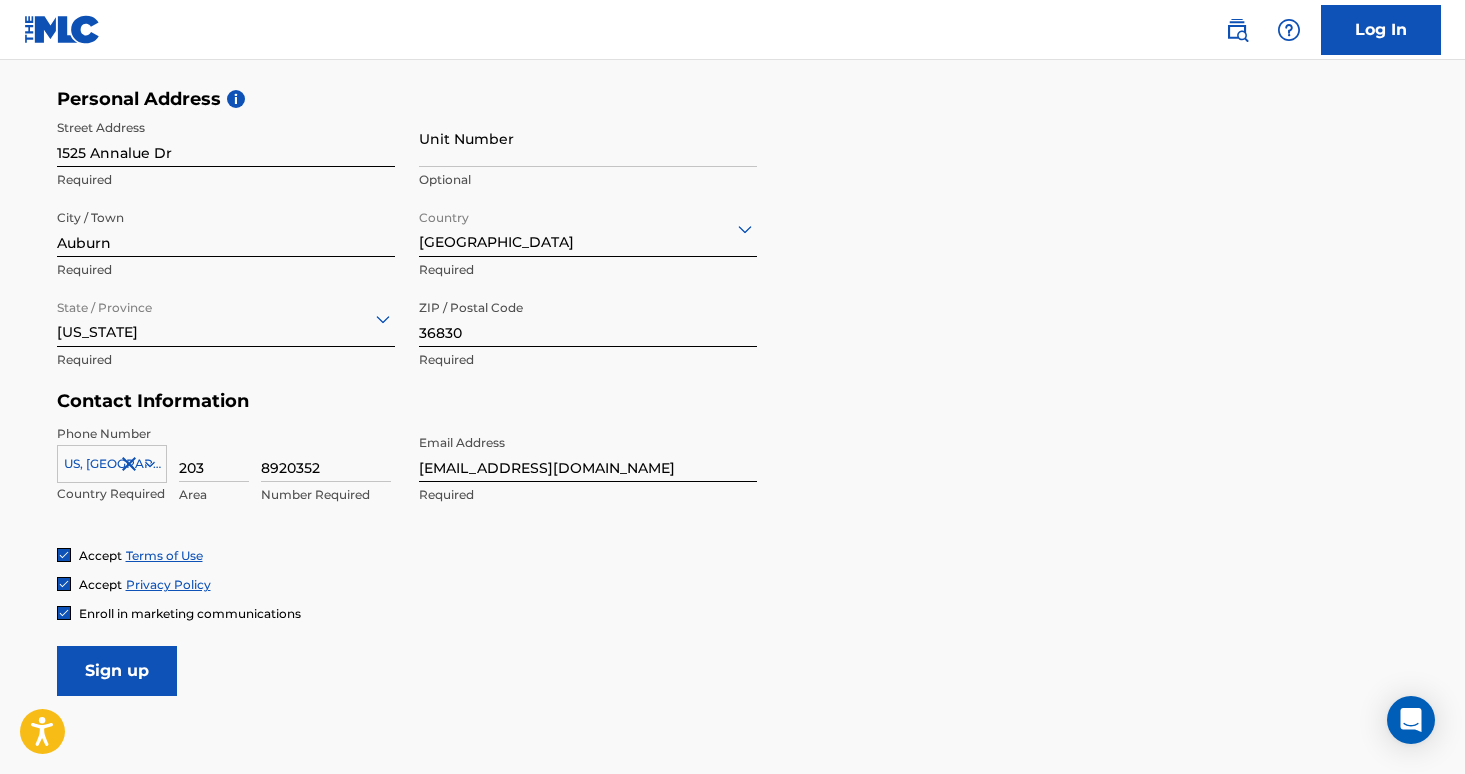 click on "Sign up" at bounding box center (117, 671) 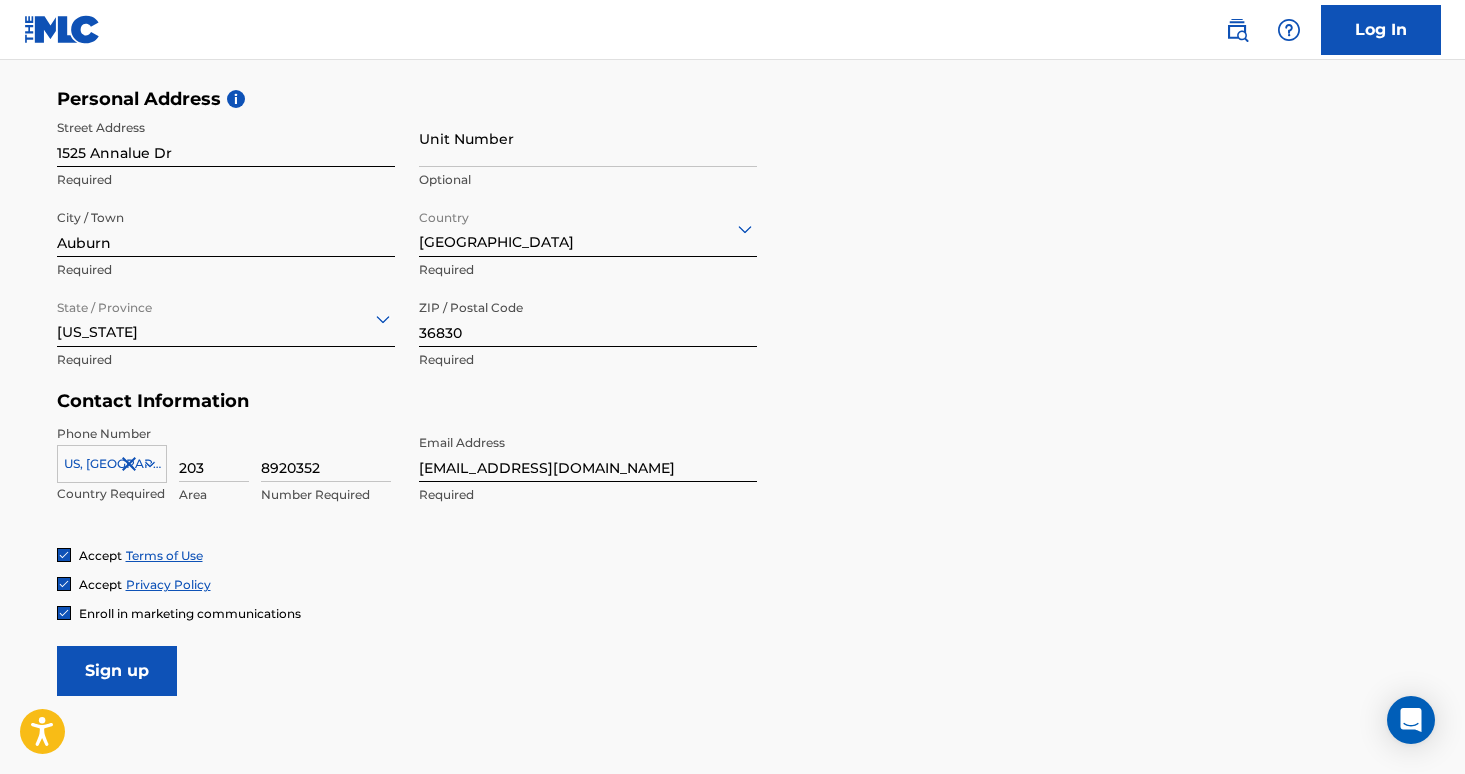 scroll, scrollTop: 0, scrollLeft: 0, axis: both 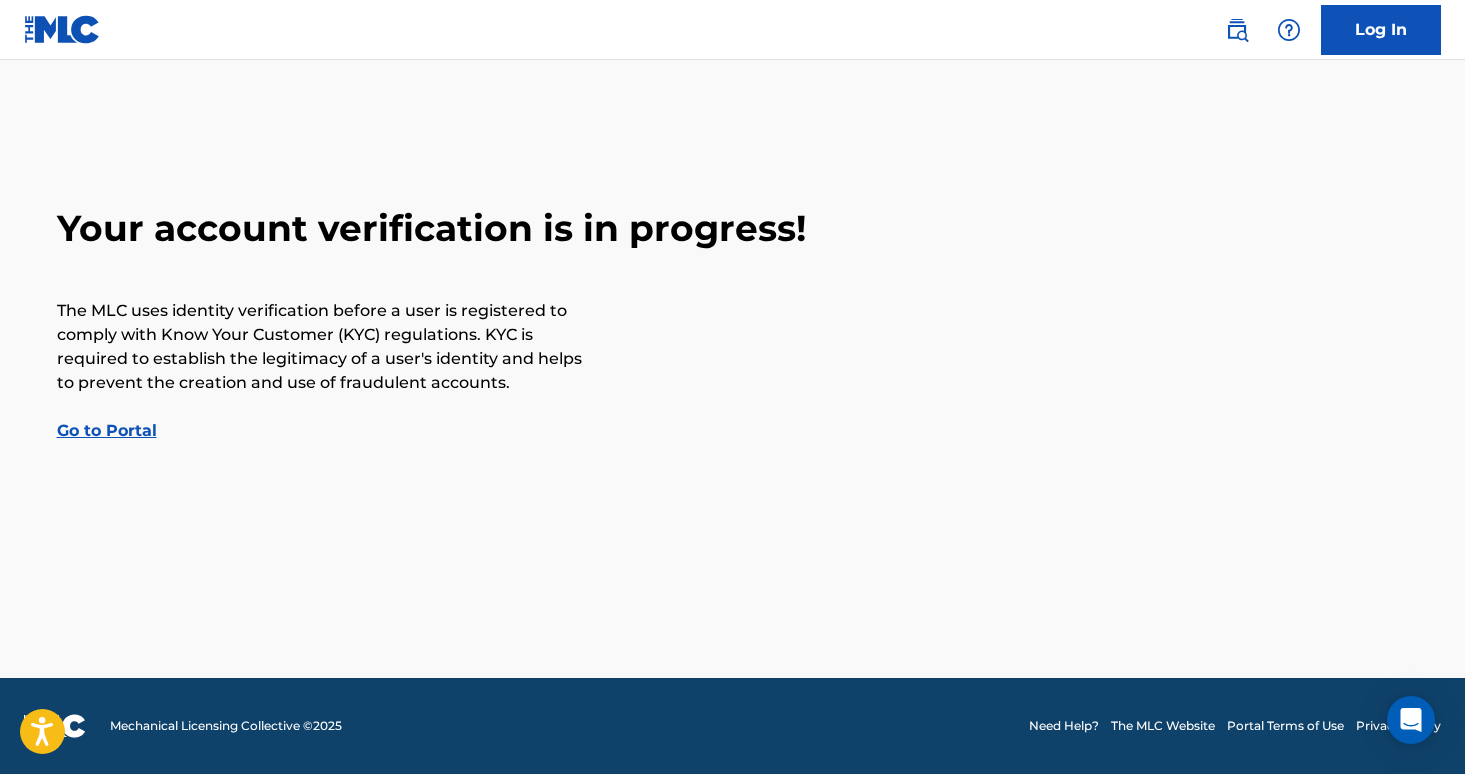 click on "Go to Portal" at bounding box center (107, 430) 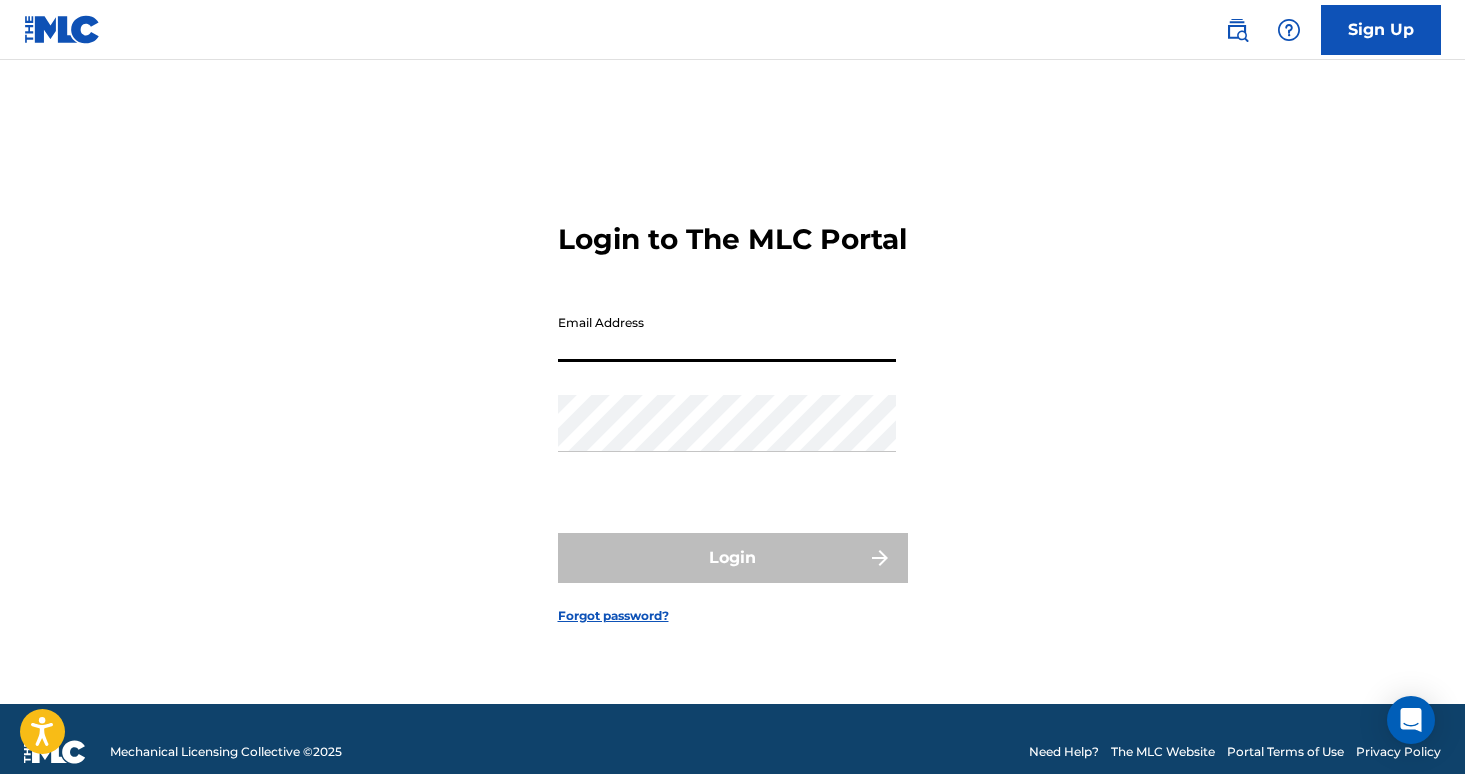 click on "Email Address" at bounding box center (727, 333) 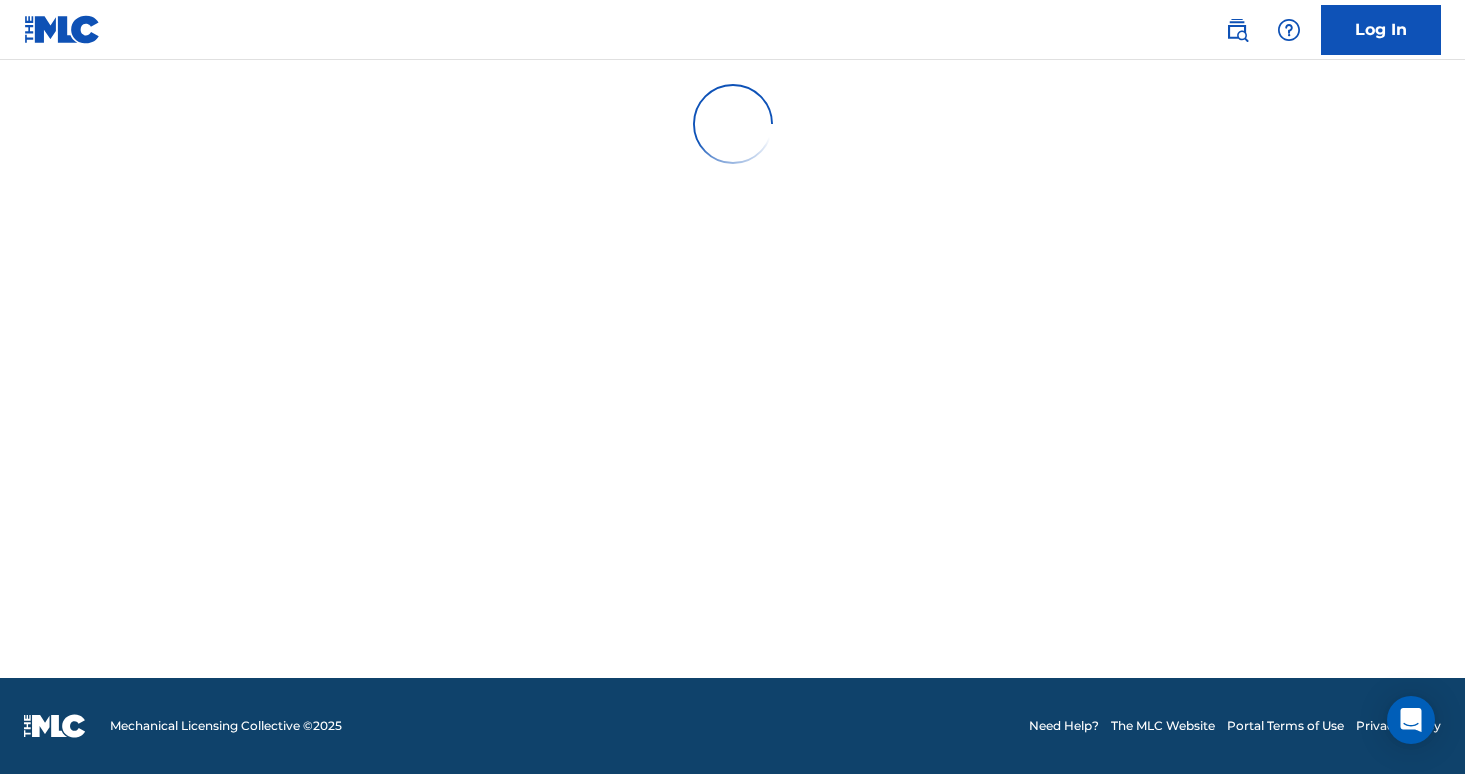 scroll, scrollTop: 0, scrollLeft: 0, axis: both 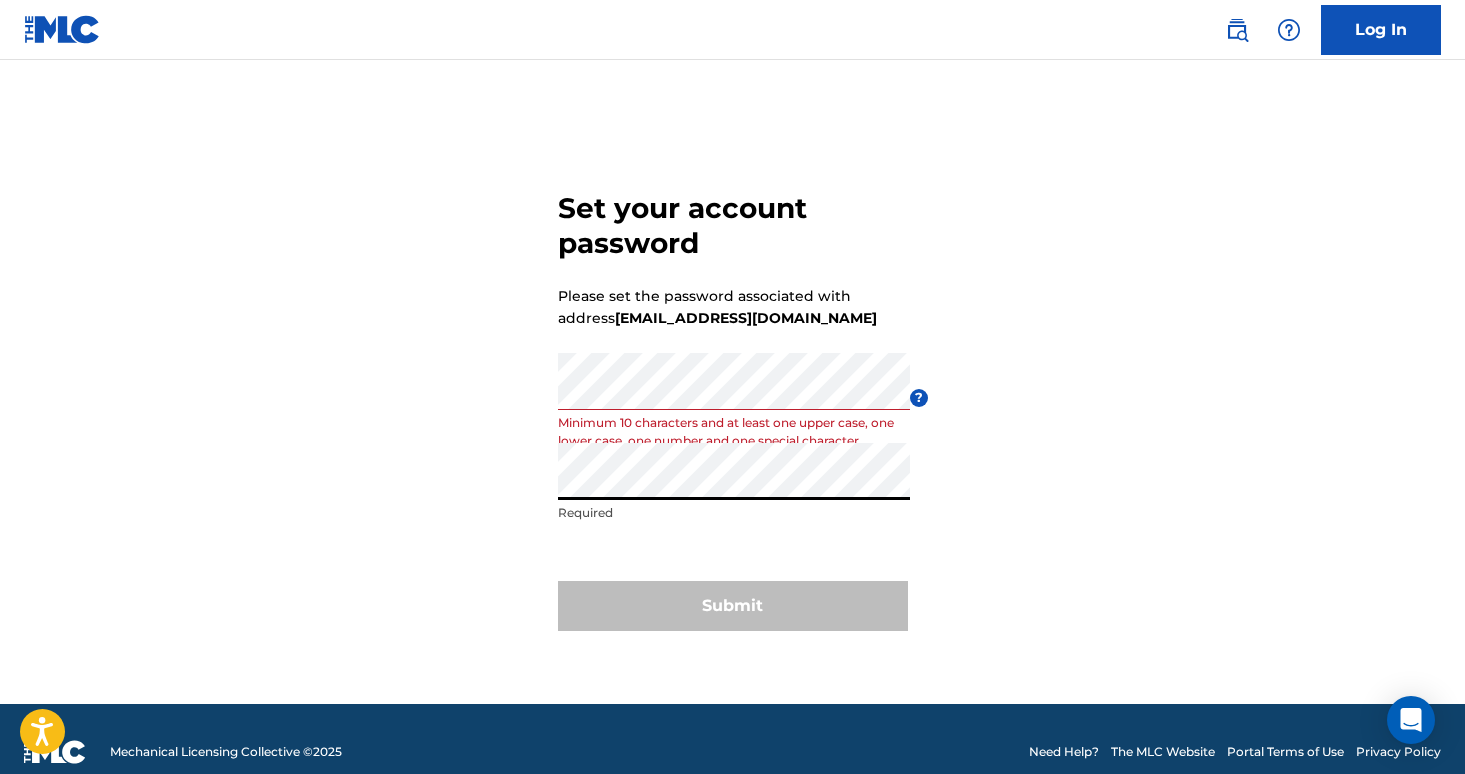 click on "Minimum 10 characters and at least one upper case, one lower case, one number and one special character" at bounding box center [734, 432] 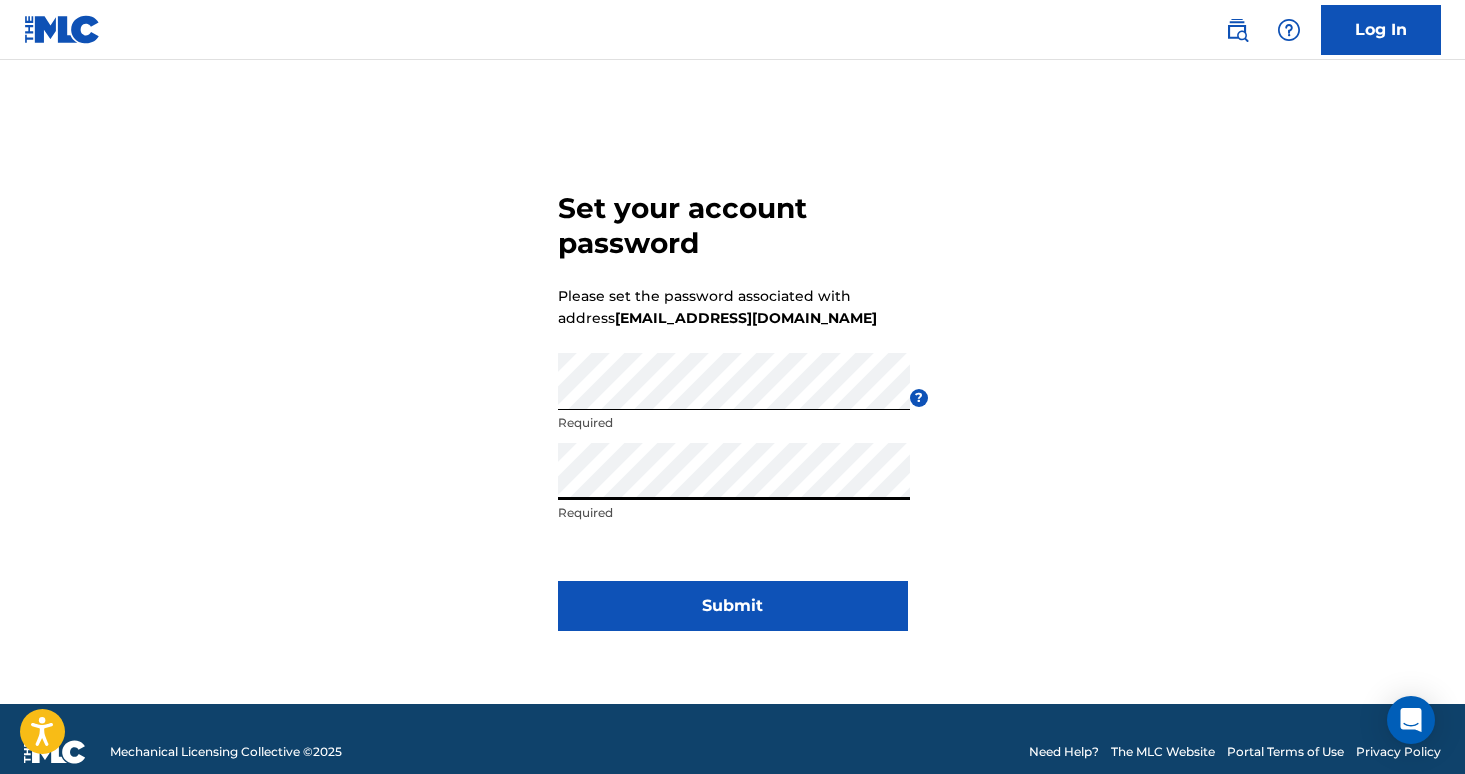 click on "Set your account password Please set the password associated with   address  [EMAIL_ADDRESS][DOMAIN_NAME] Password   Required ? Re enter password   Required Submit" at bounding box center [733, 407] 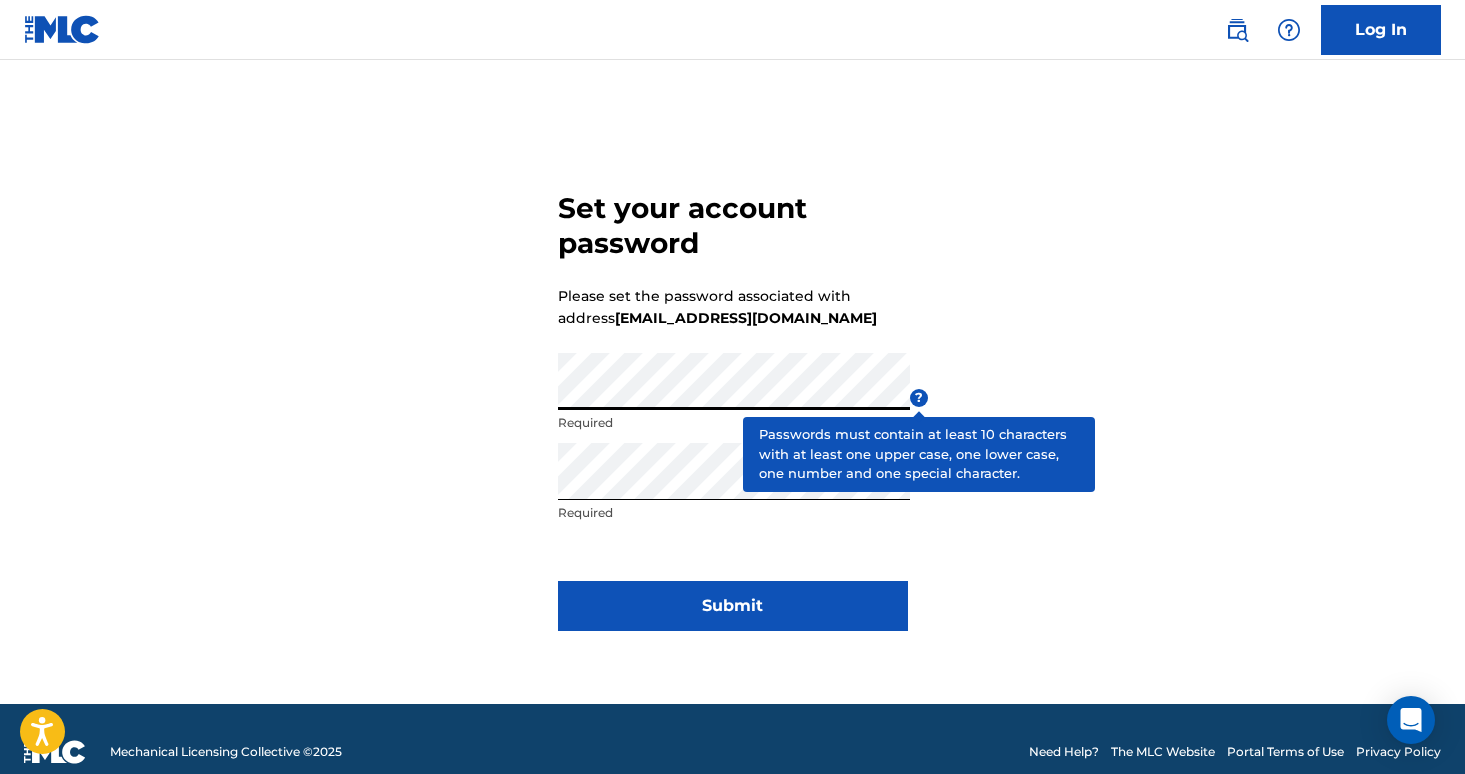 click on "?" at bounding box center (919, 398) 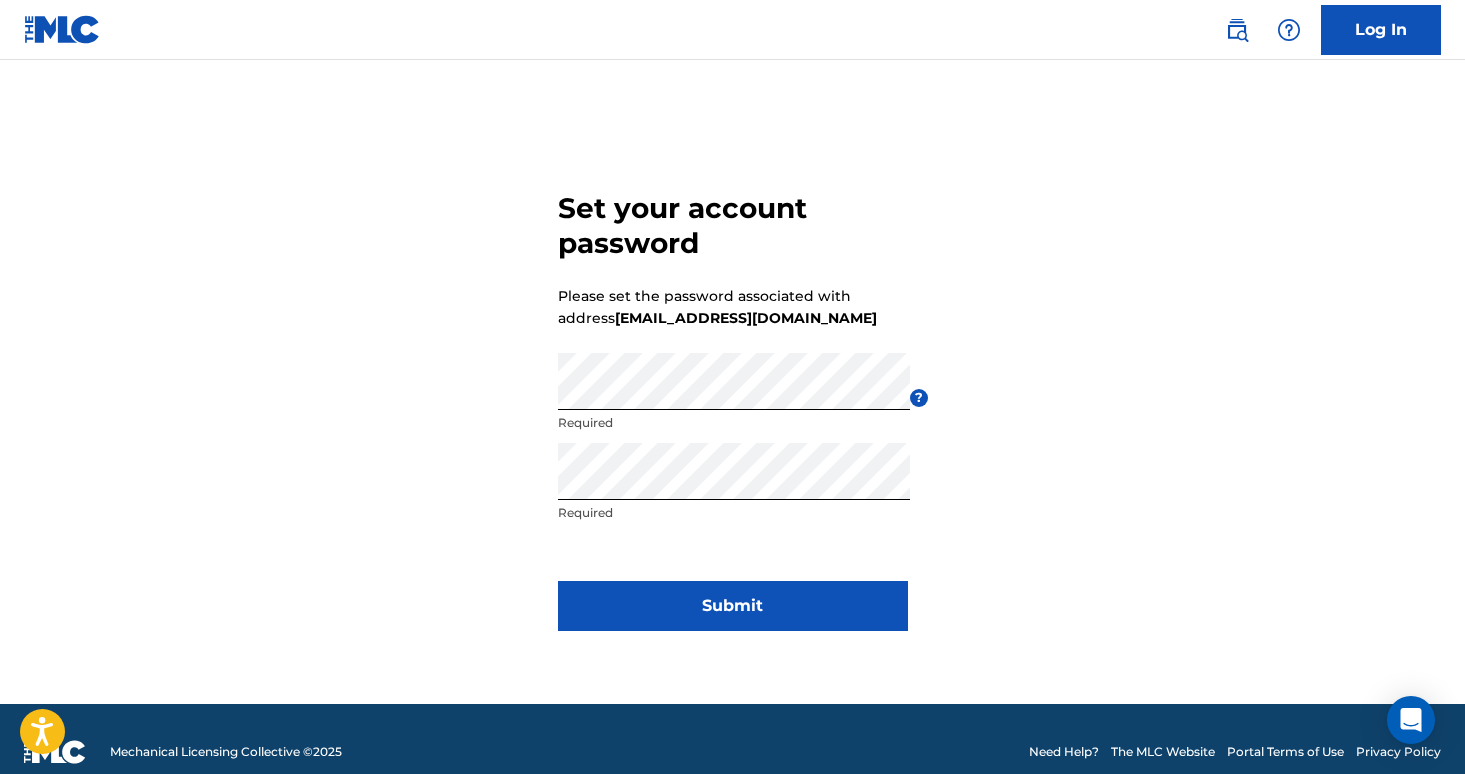click on "Submit" at bounding box center (733, 606) 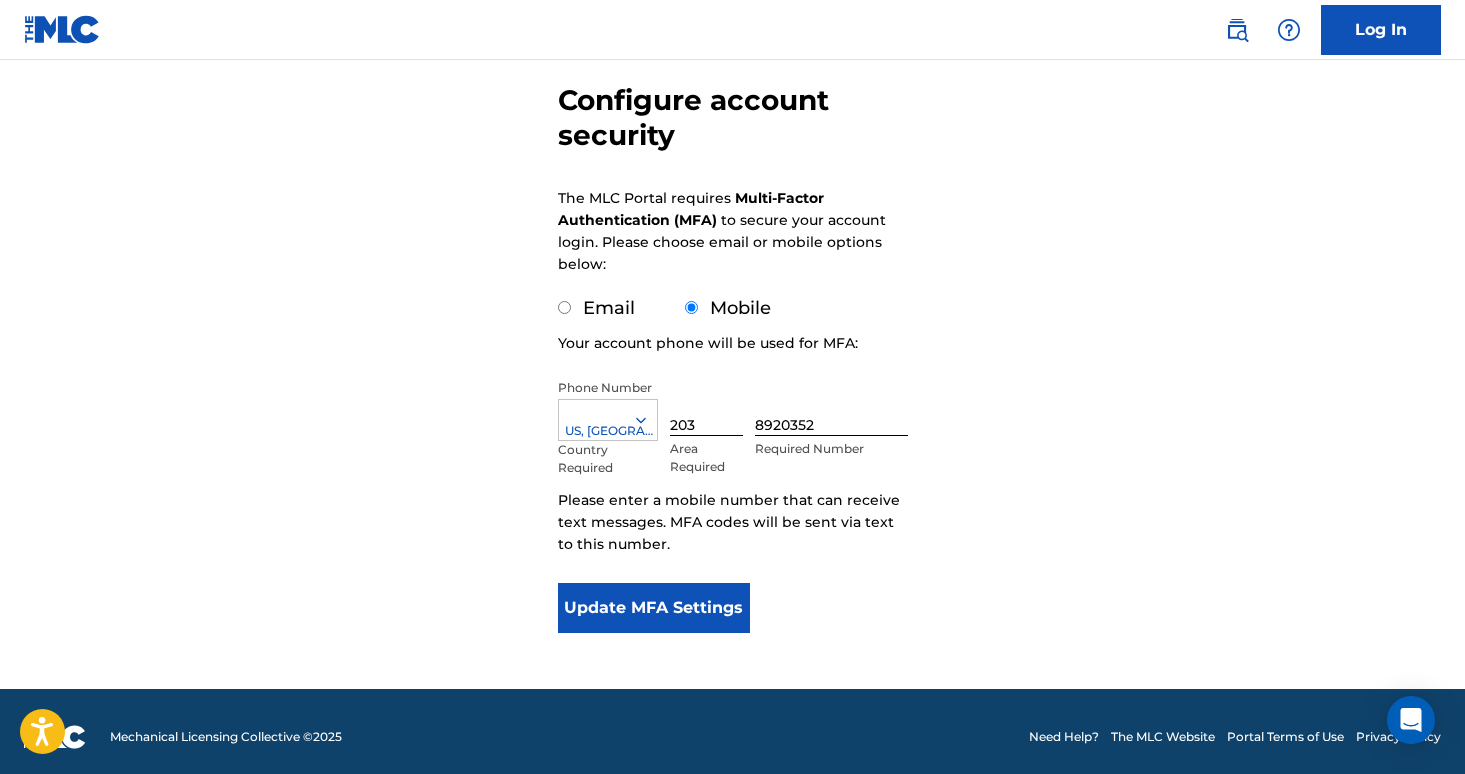 scroll, scrollTop: 182, scrollLeft: 0, axis: vertical 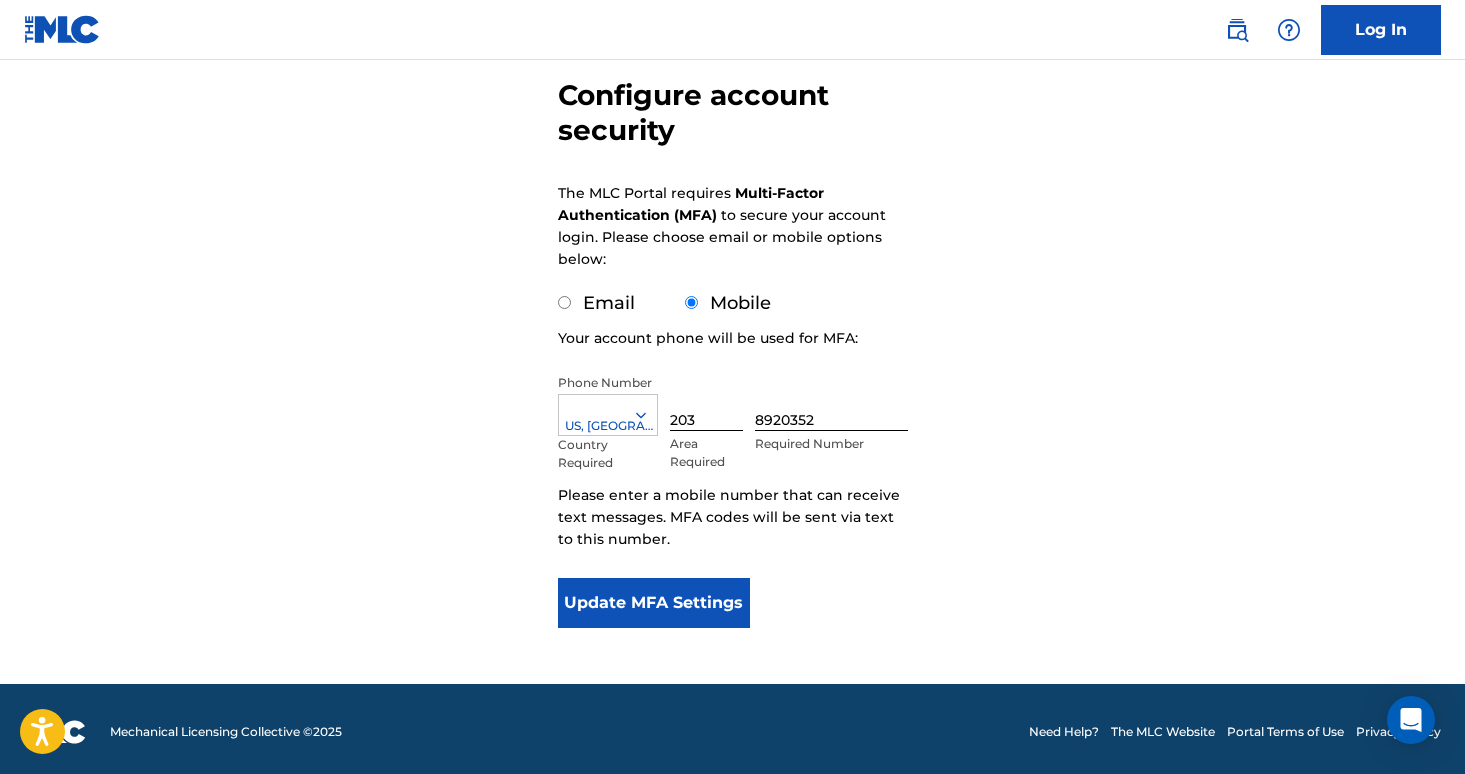 click on "Update MFA Settings" at bounding box center [654, 603] 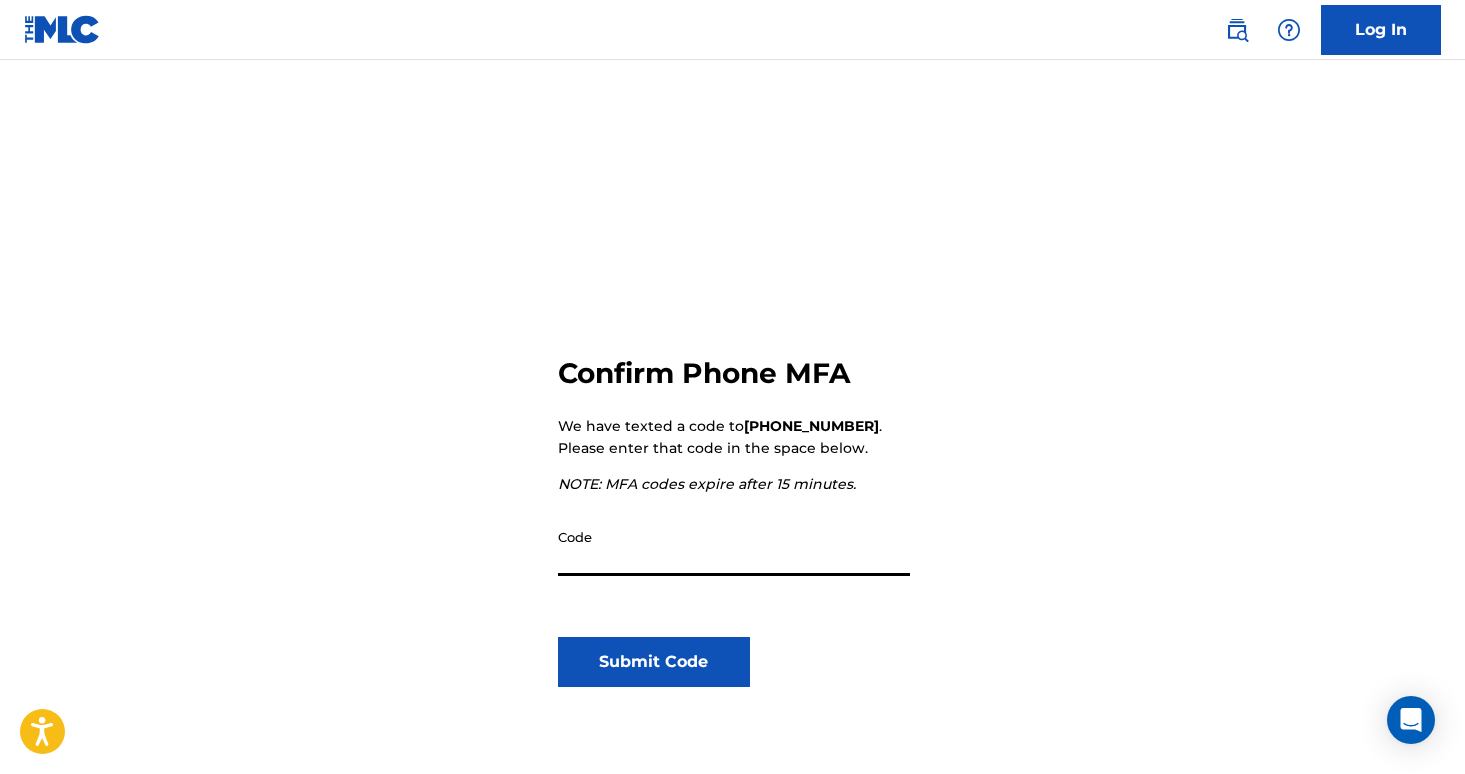 click on "Submit Code" at bounding box center (654, 662) 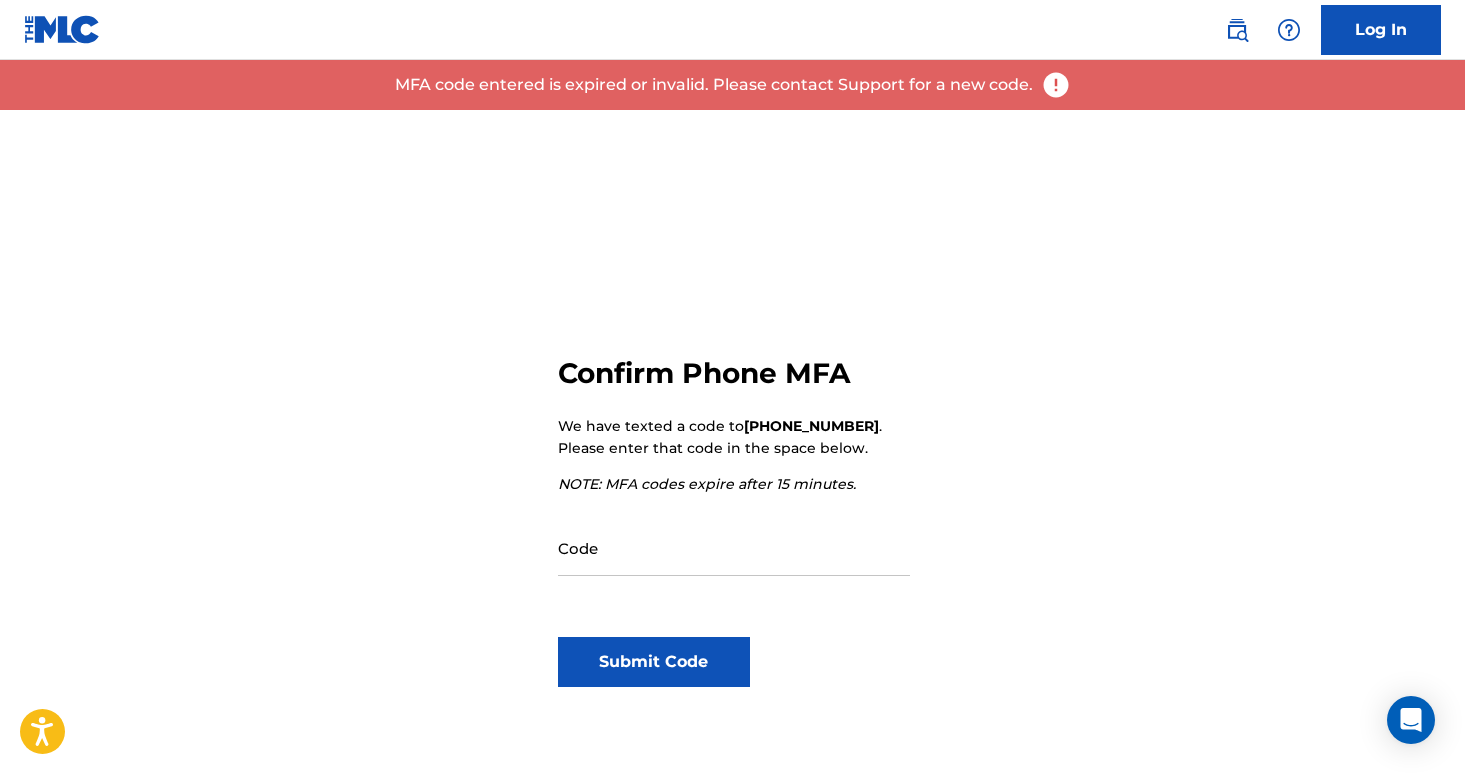 click on "Code" at bounding box center [734, 564] 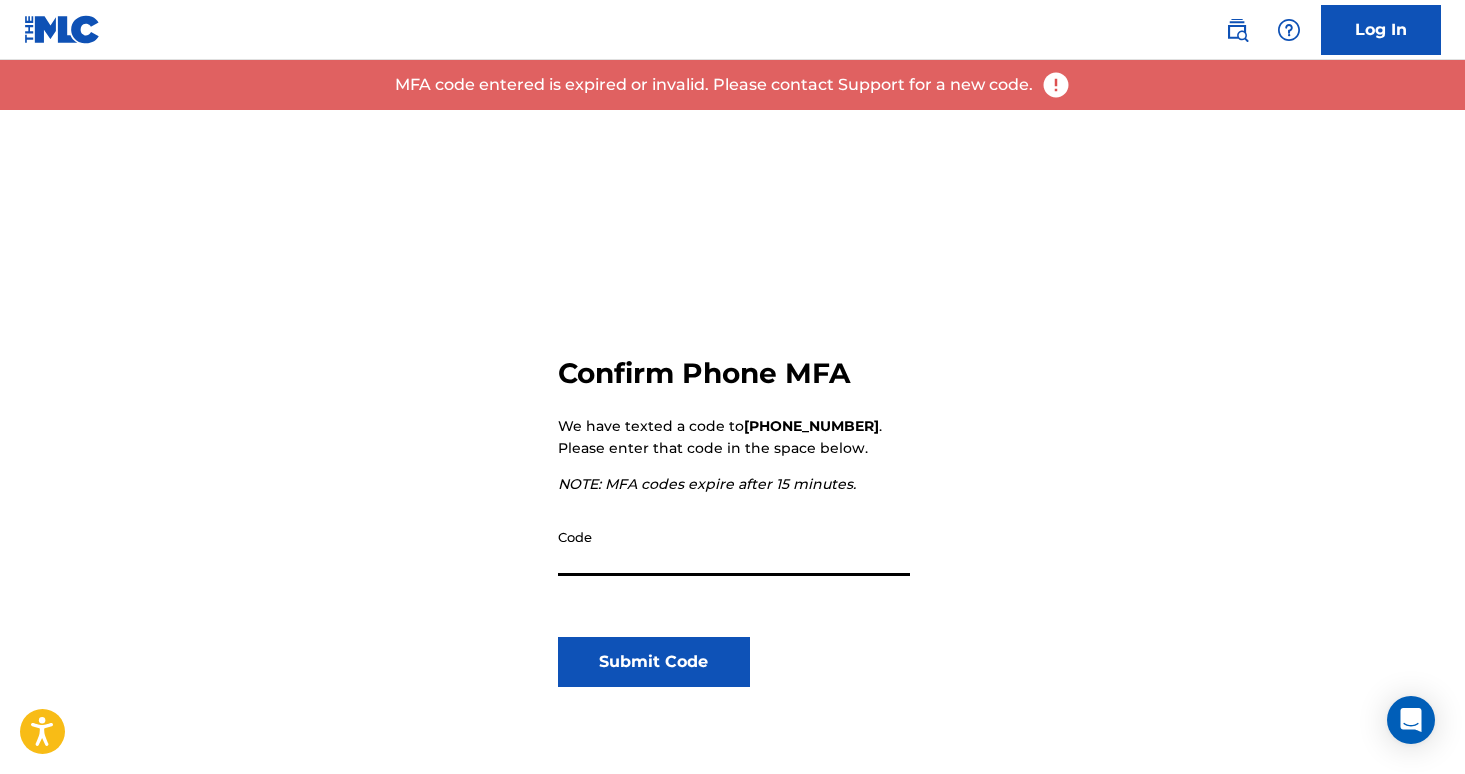 click on "Code" at bounding box center (734, 547) 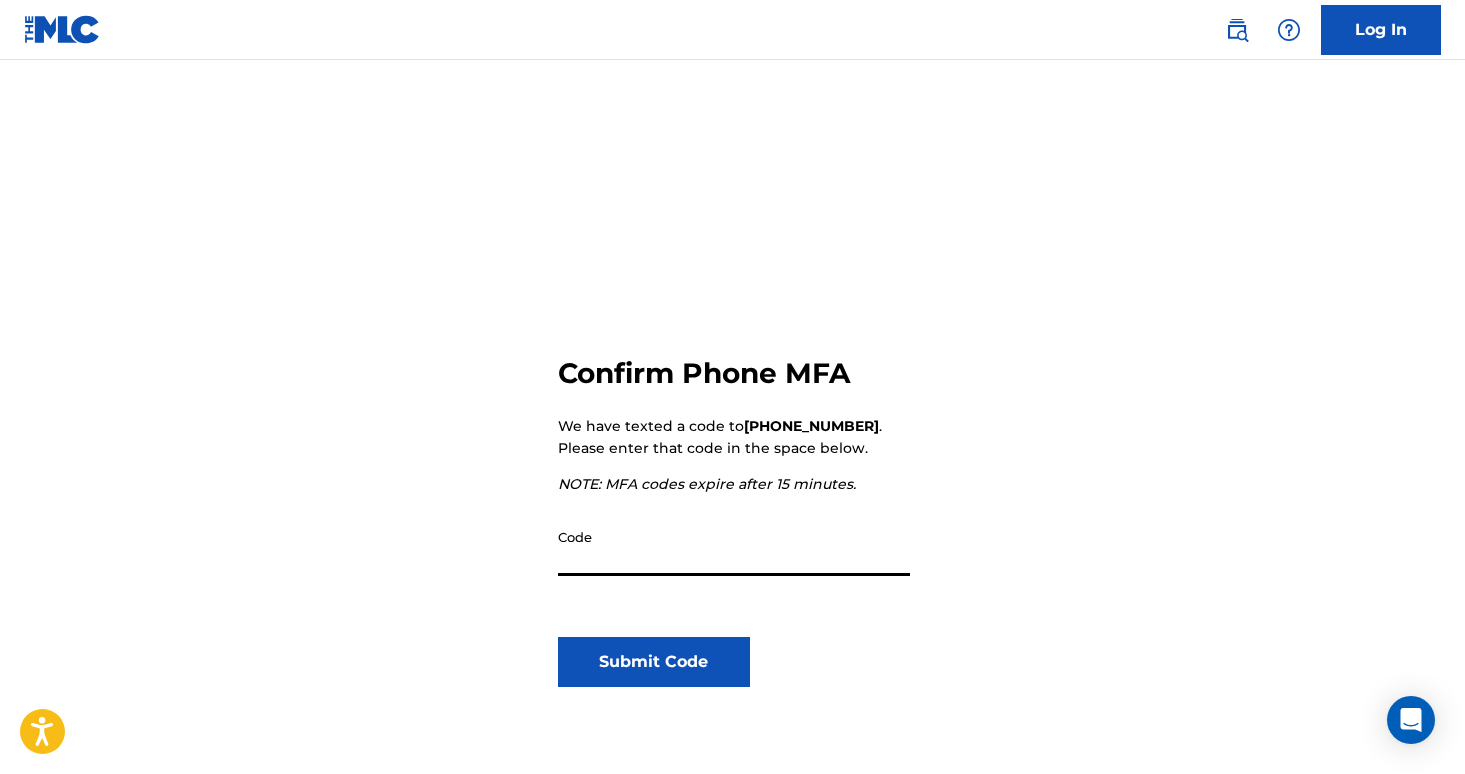paste on "720335" 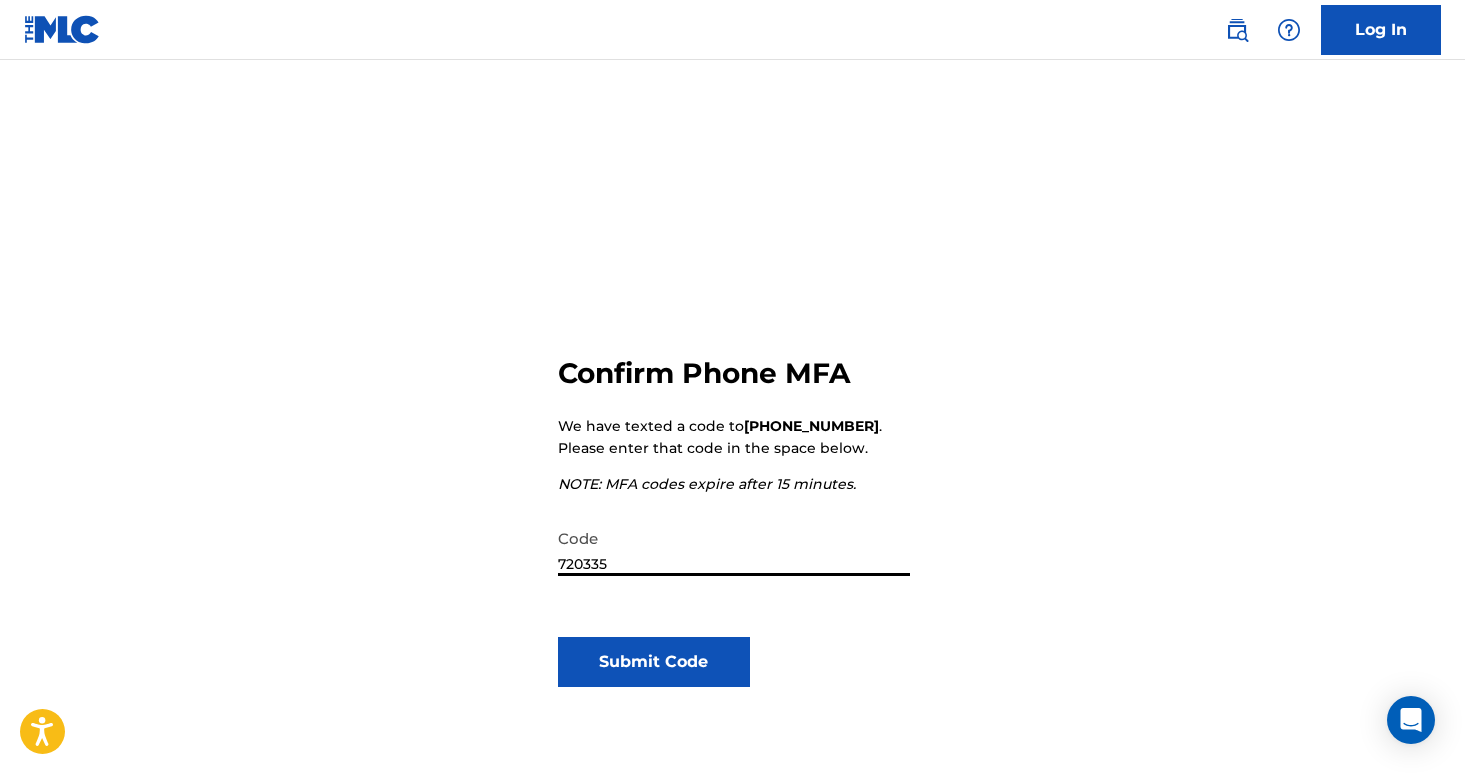 type on "720335" 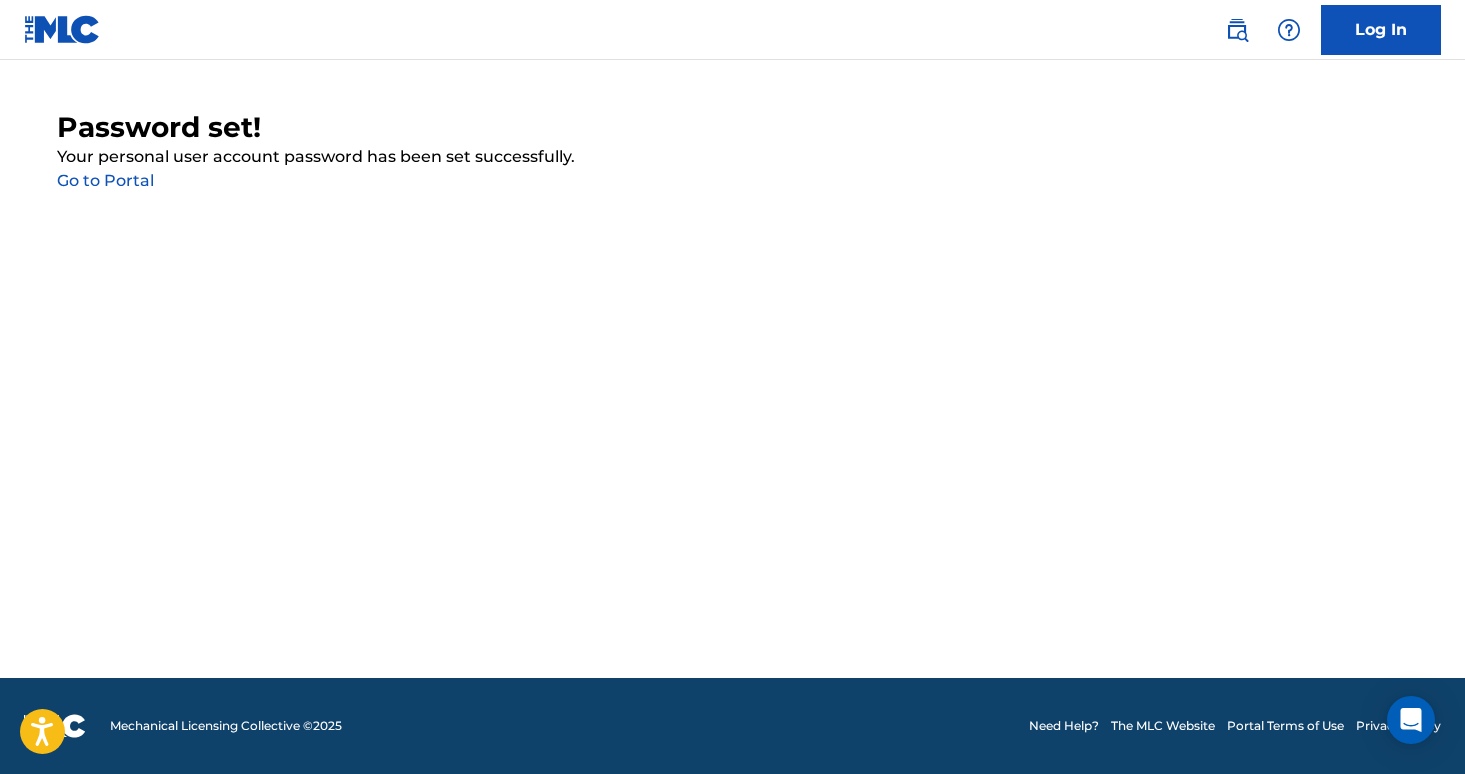 click on "Log In" at bounding box center [1381, 30] 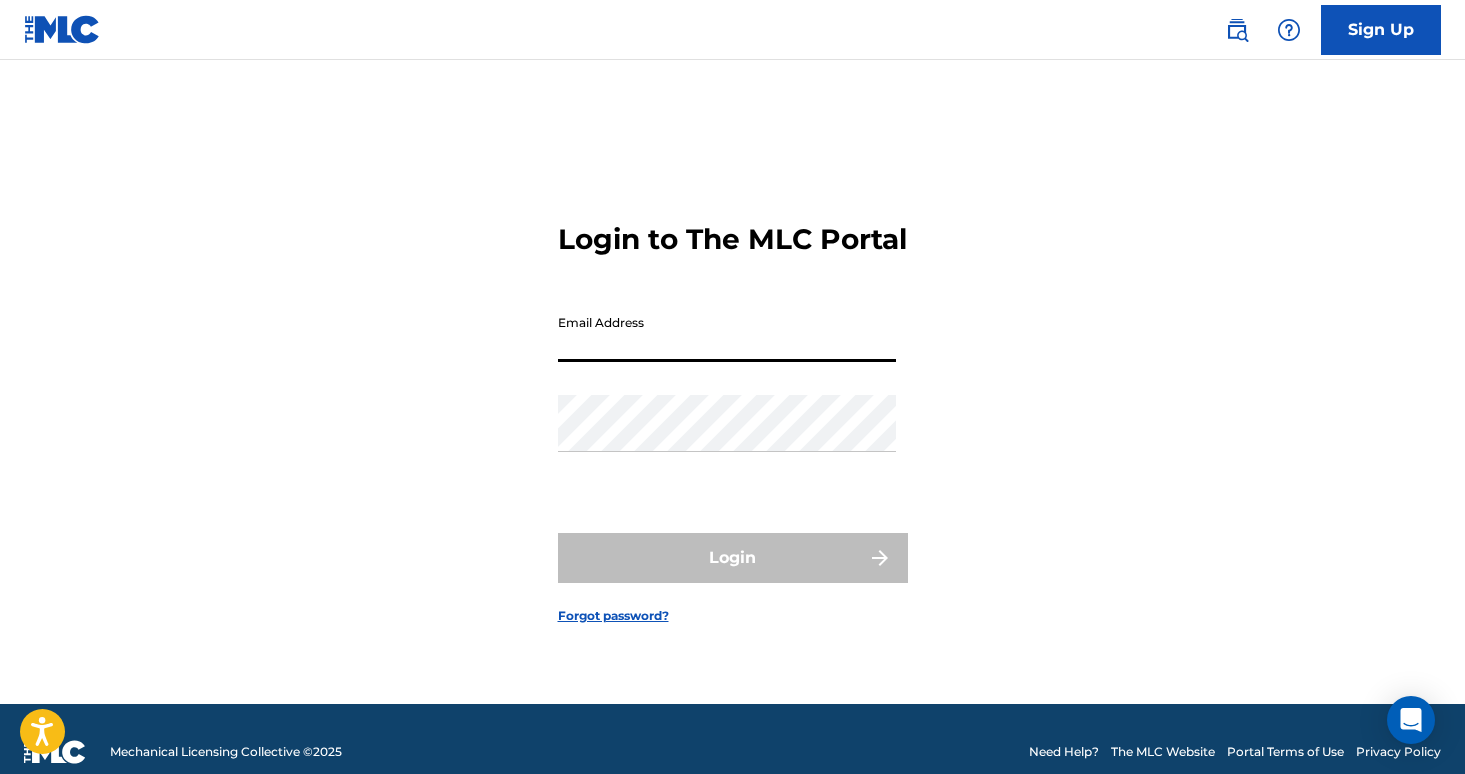 type on "[EMAIL_ADDRESS][DOMAIN_NAME]" 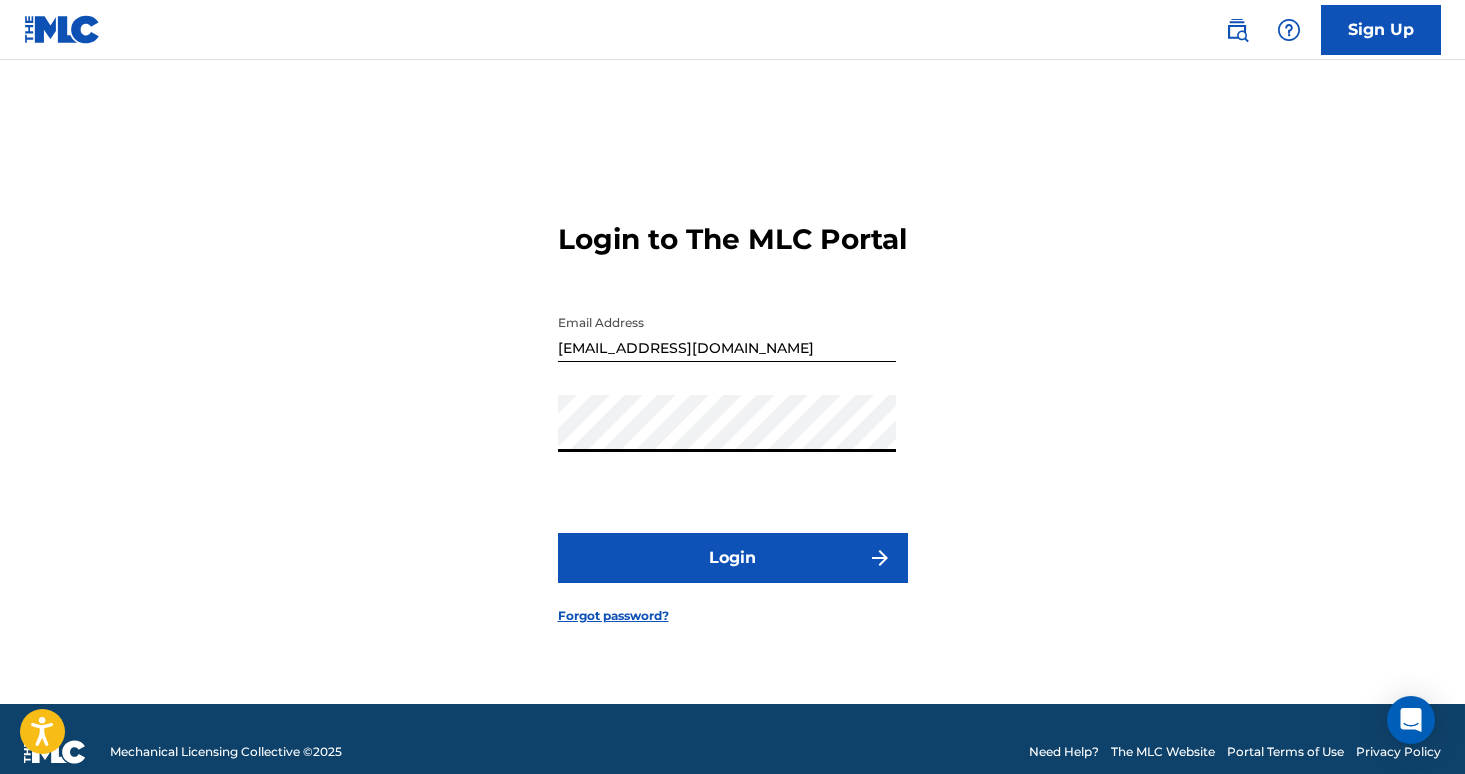 click on "Login" at bounding box center (733, 558) 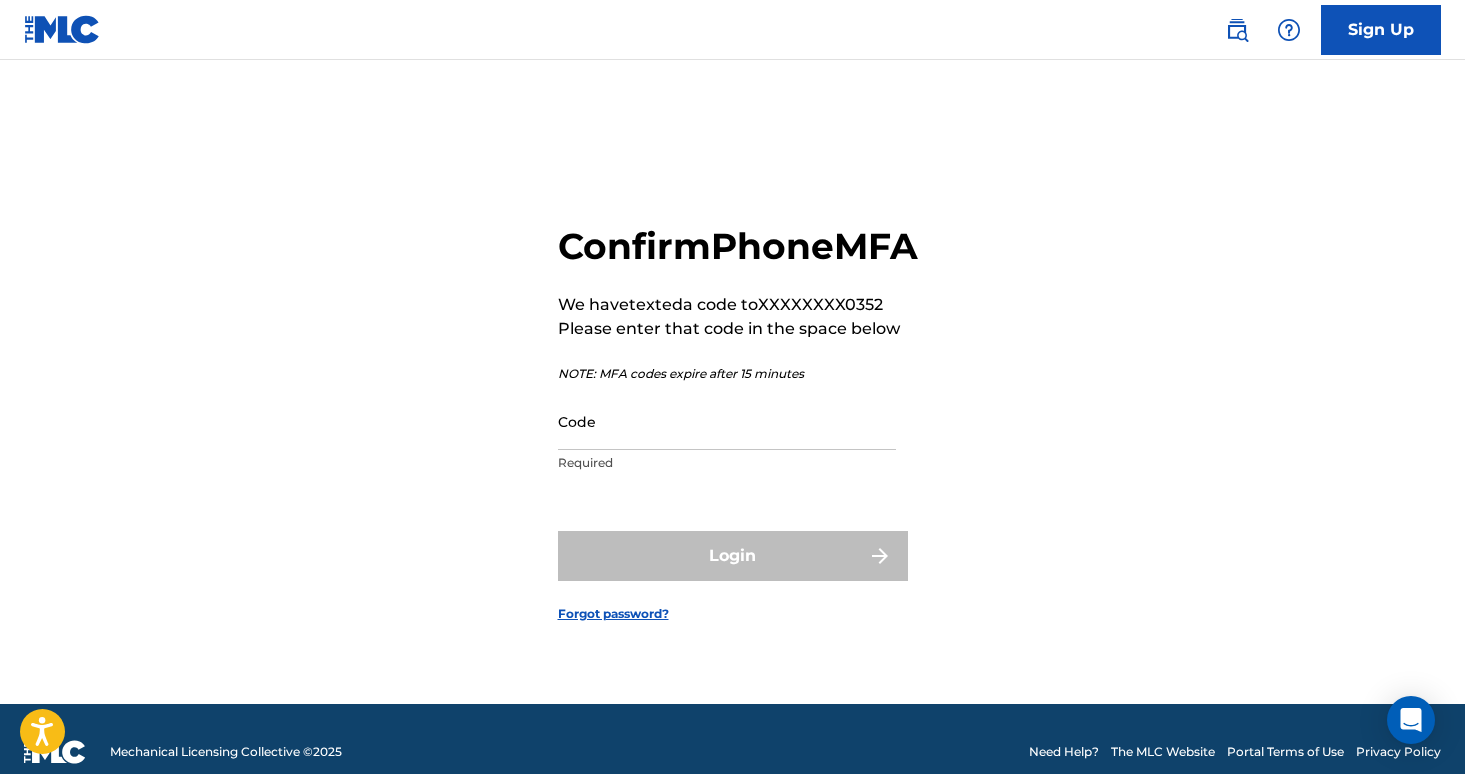 click on "Code" at bounding box center [727, 421] 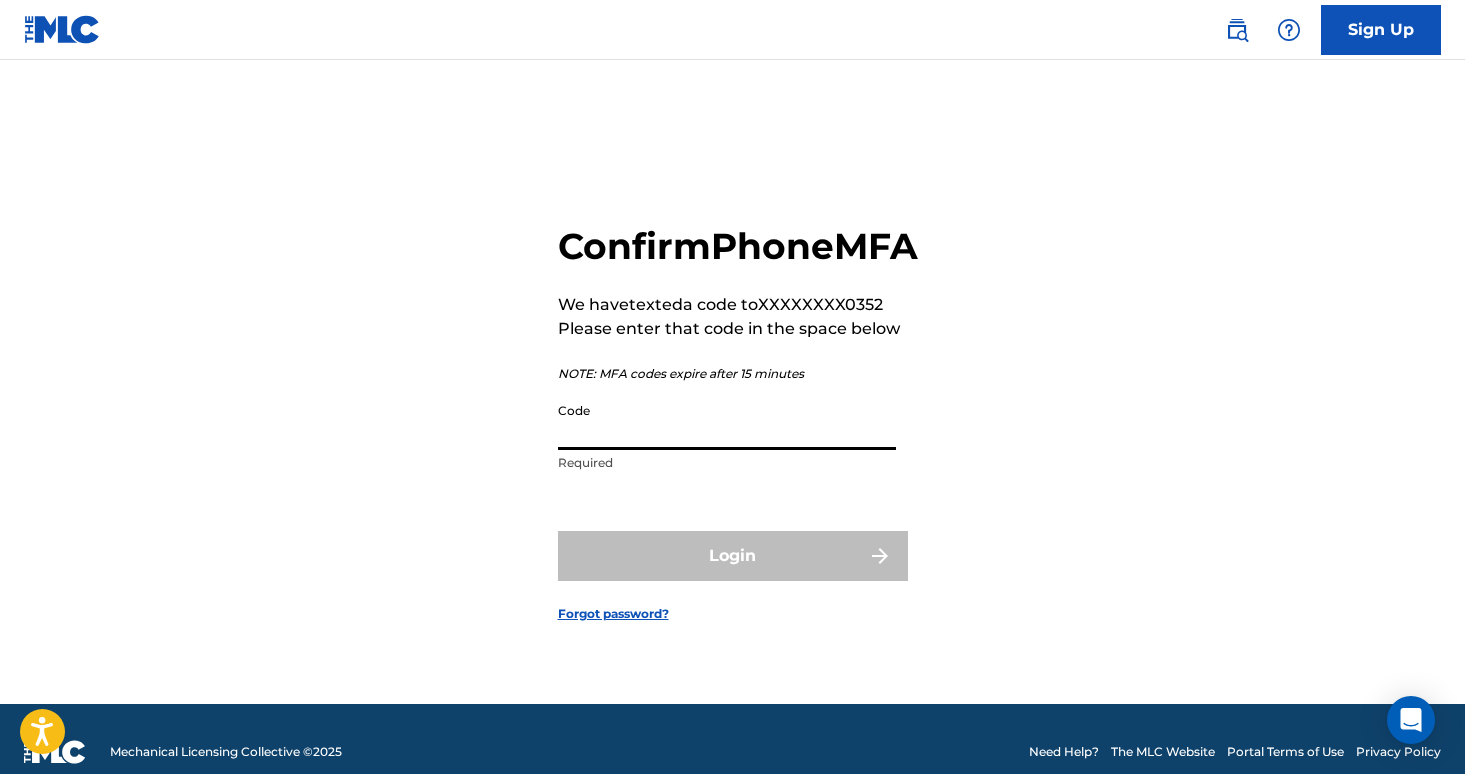 paste on "803478" 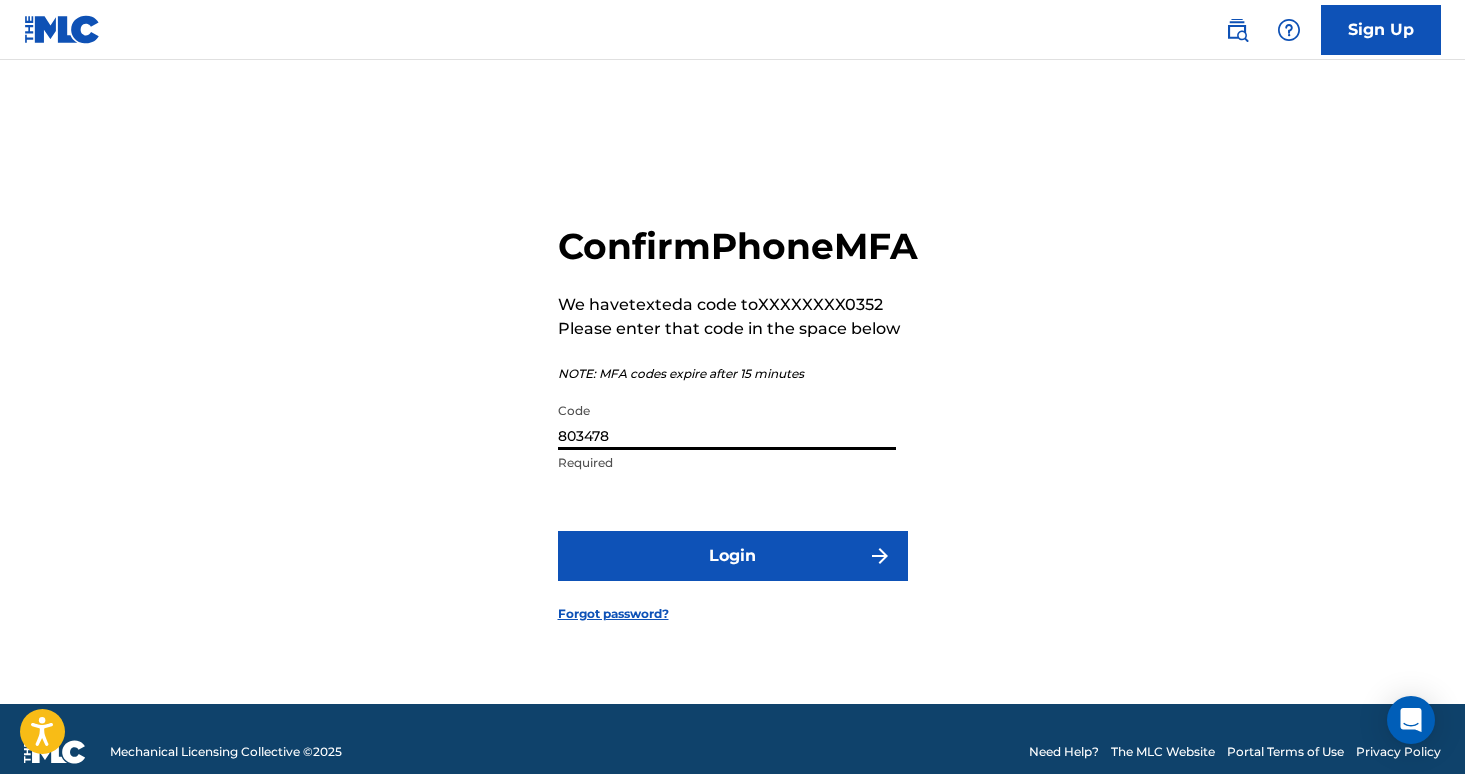 type on "803478" 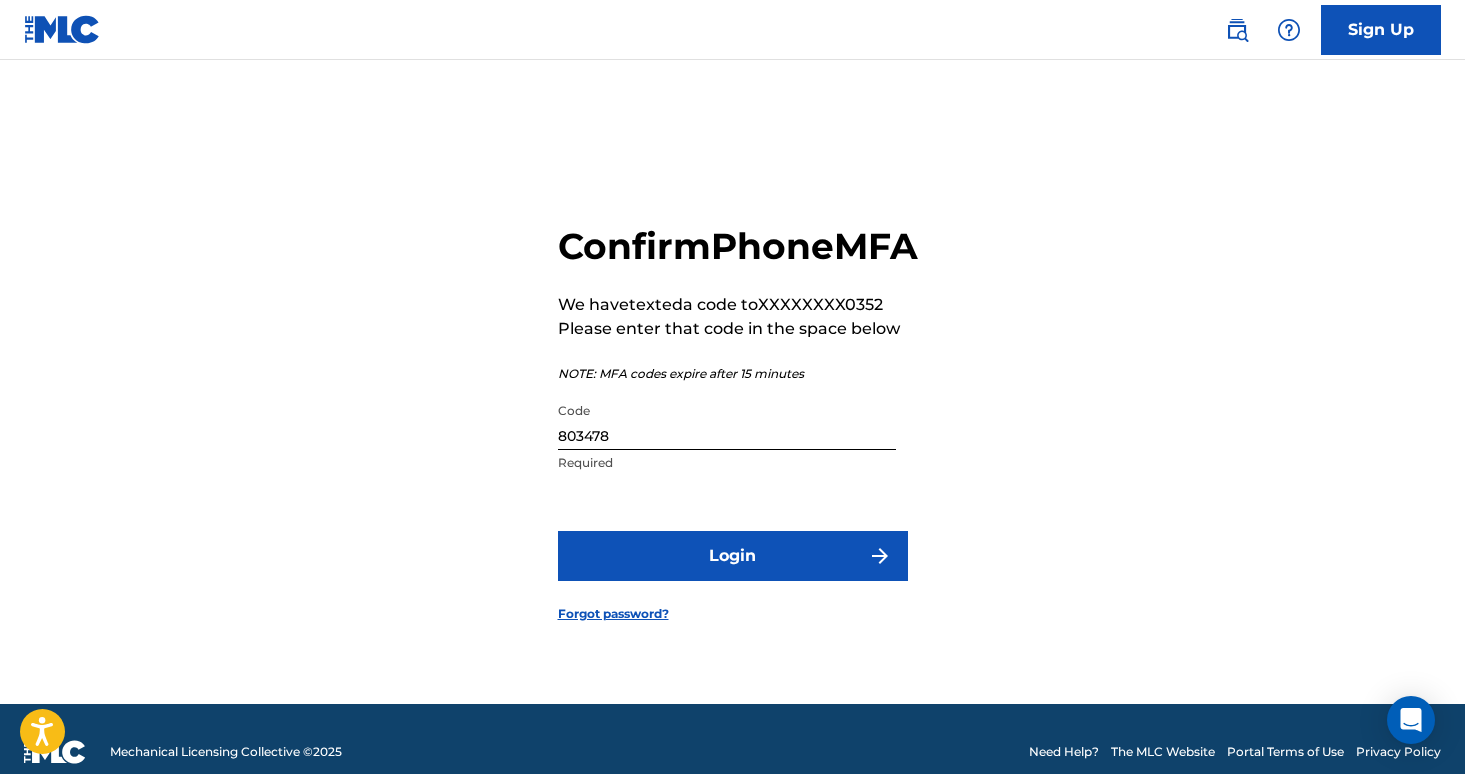 click on "Confirm  Phone   MFA We have  texted   a code to  XXXXXXXX0352 Please enter that code in the space below NOTE: MFA codes expire after 15 minutes Code 803478 Required Login Forgot password?" at bounding box center [733, 407] 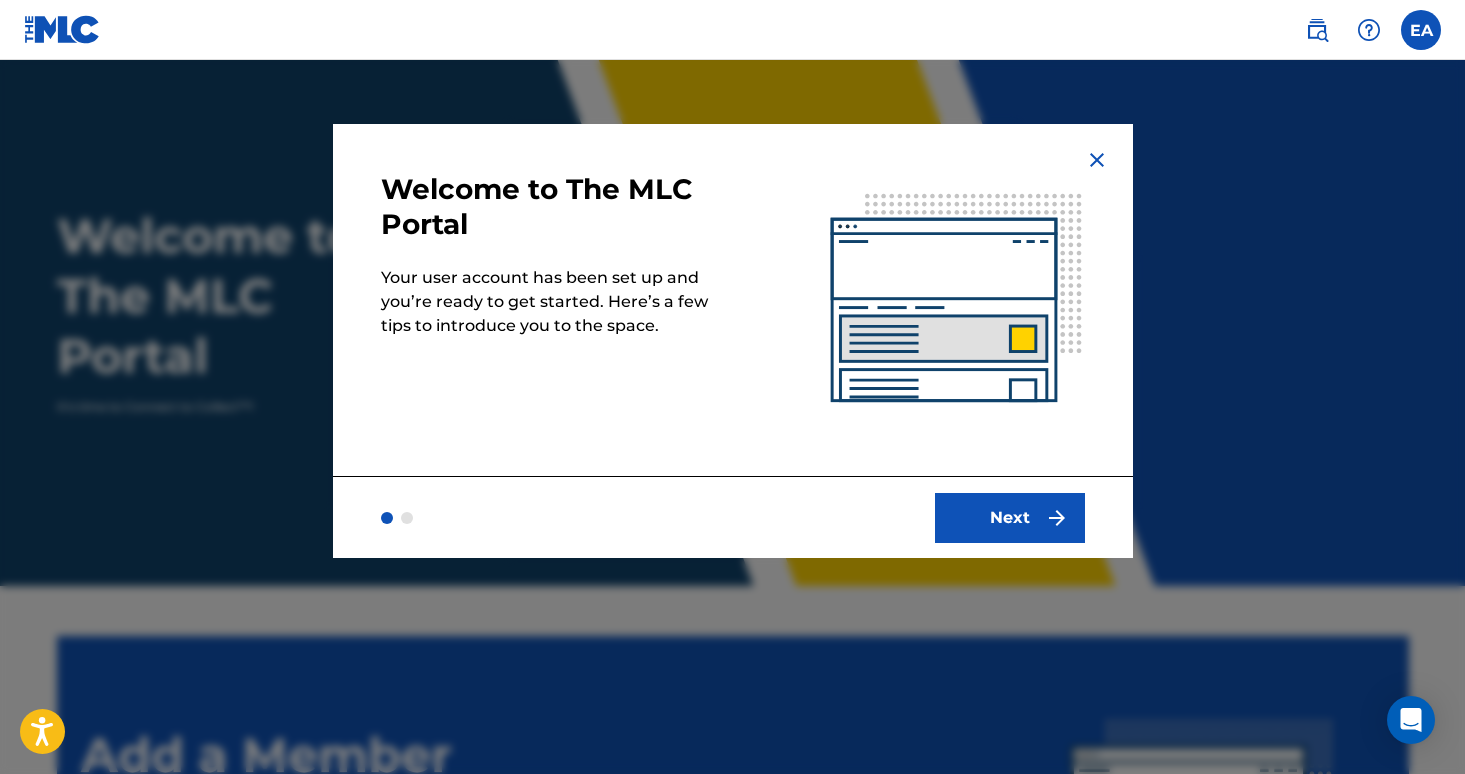 scroll, scrollTop: 0, scrollLeft: 0, axis: both 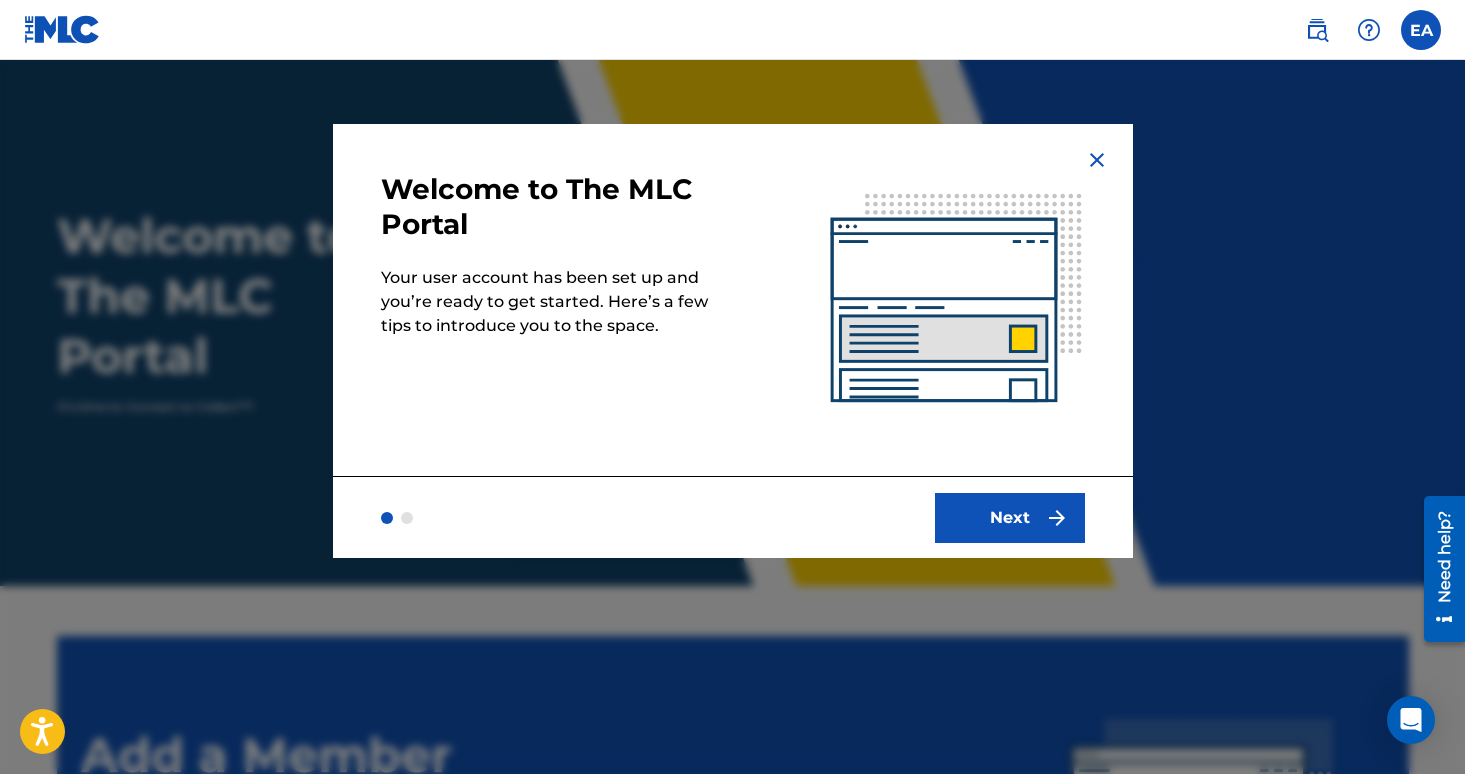 click on "EA EA [PERSON_NAME] [EMAIL_ADDRESS][DOMAIN_NAME] Profile Log out" at bounding box center (732, 30) 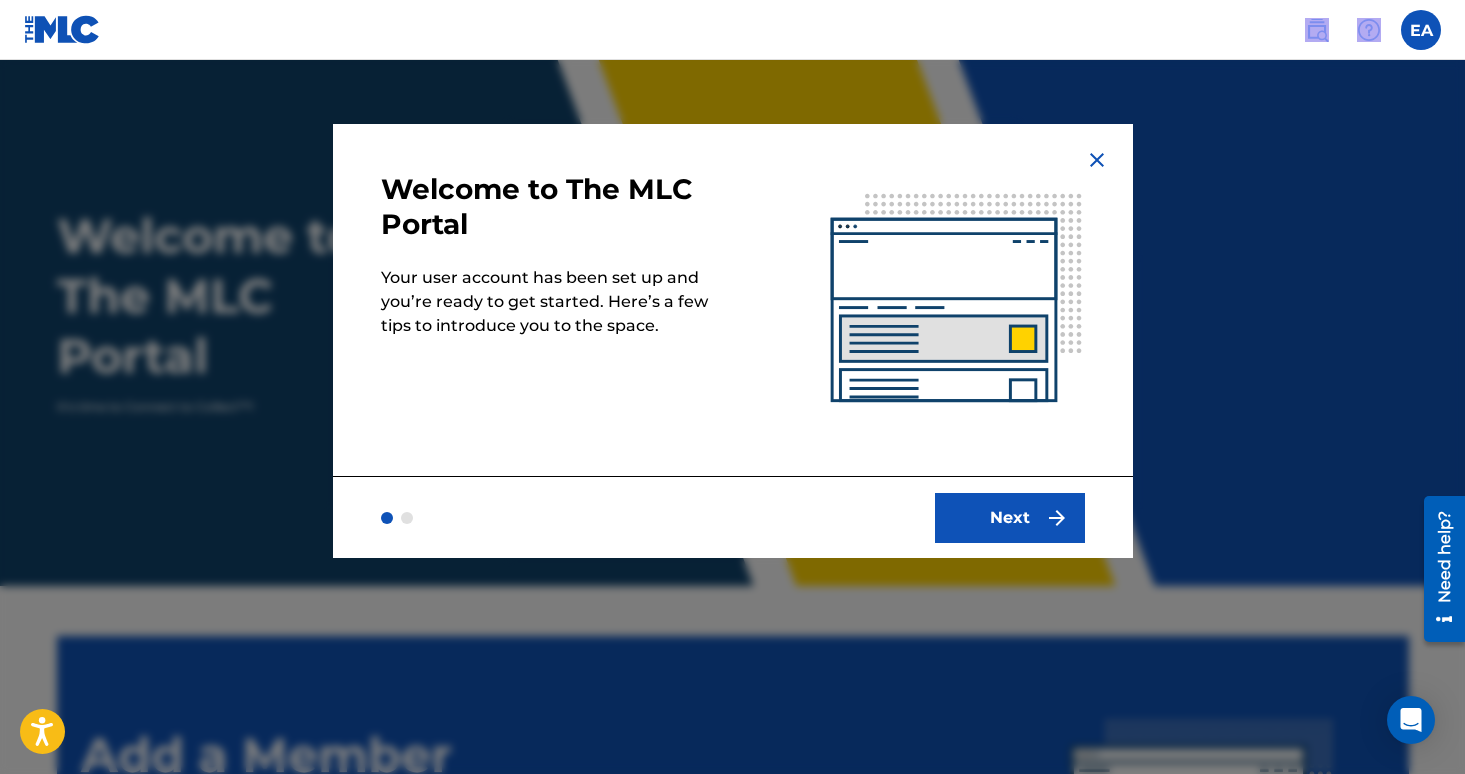 click on "Accessibility Screen-Reader Guide, Feedback, and Issue Reporting | New window EA EA [PERSON_NAME] [EMAIL_ADDRESS][DOMAIN_NAME] Profile Log out Welcome to The MLC Portal It's time to Connect to Collect™! Add a Member account A Member is a person or entity that administers musical works and receives the digital audio mechanical royalties from their use. Create a Member Mechanical Licensing Collective ©  2025 Need Help? The MLC Website Portal Terms of Use Privacy Policy Welcome to The MLC Portal Your user account has been set up and you’re ready to get started. Here’s a few tips to introduce you to the space. Next honeypot link" at bounding box center (732, 387) 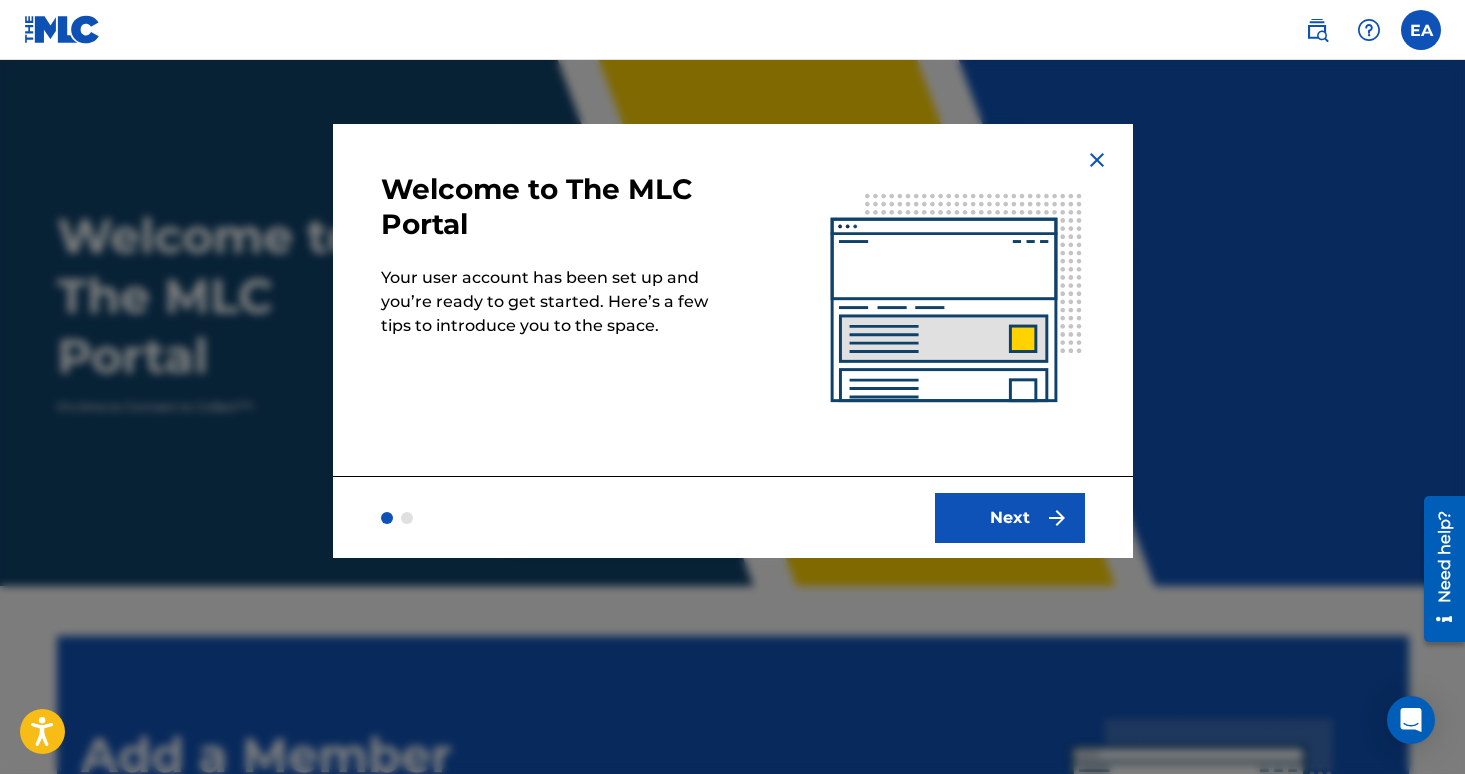 click on "Next" at bounding box center [1010, 518] 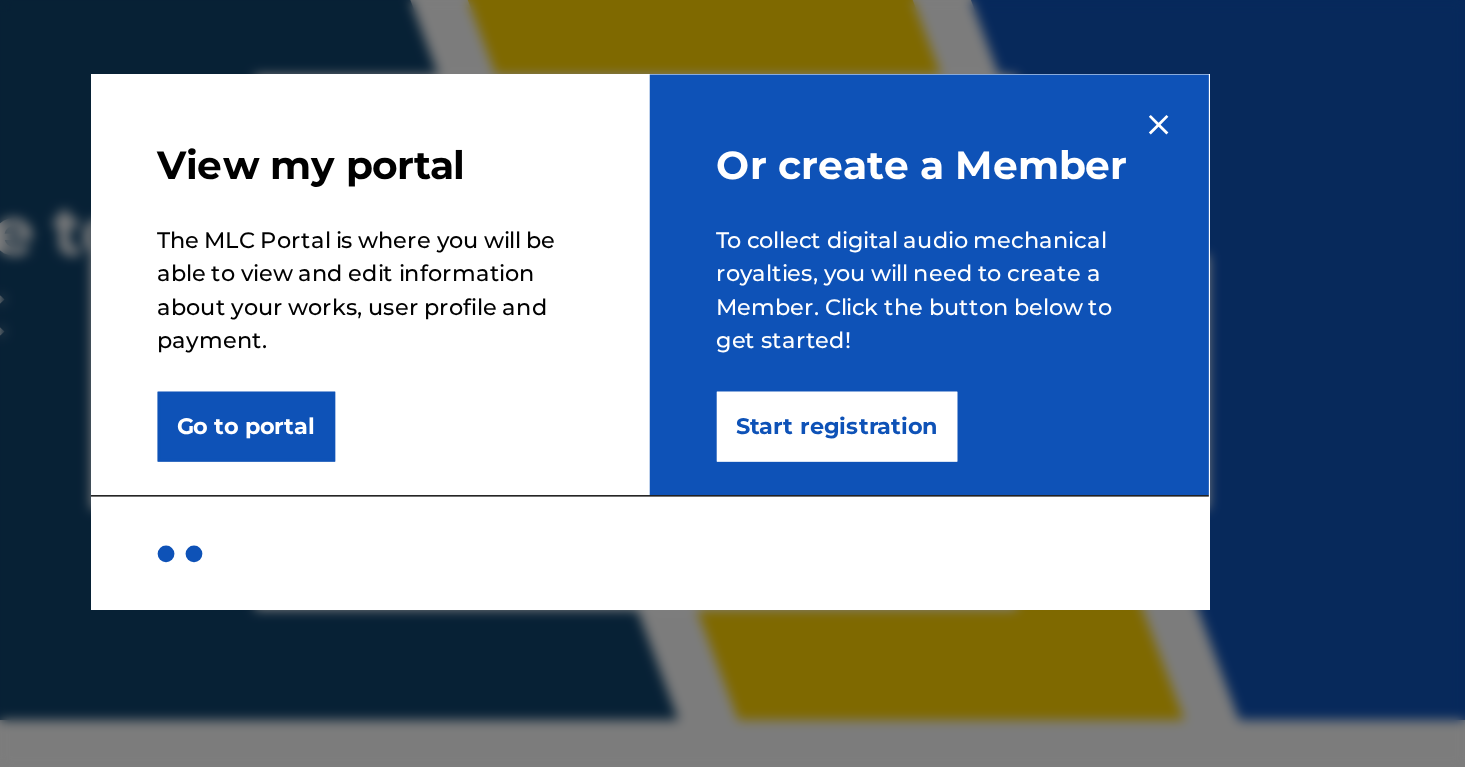 click on "Start registration" at bounding box center [867, 376] 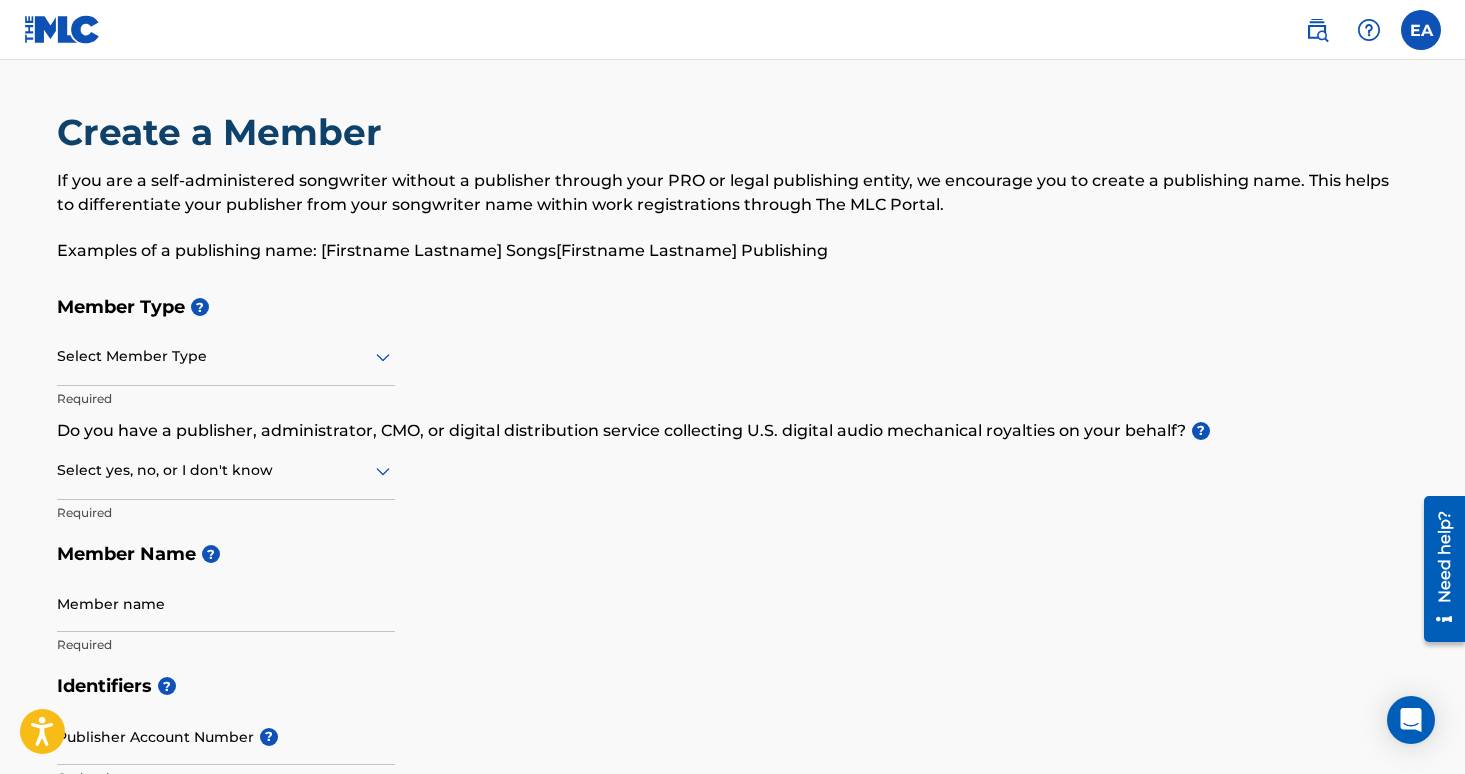 click on "Select Member Type" at bounding box center [226, 357] 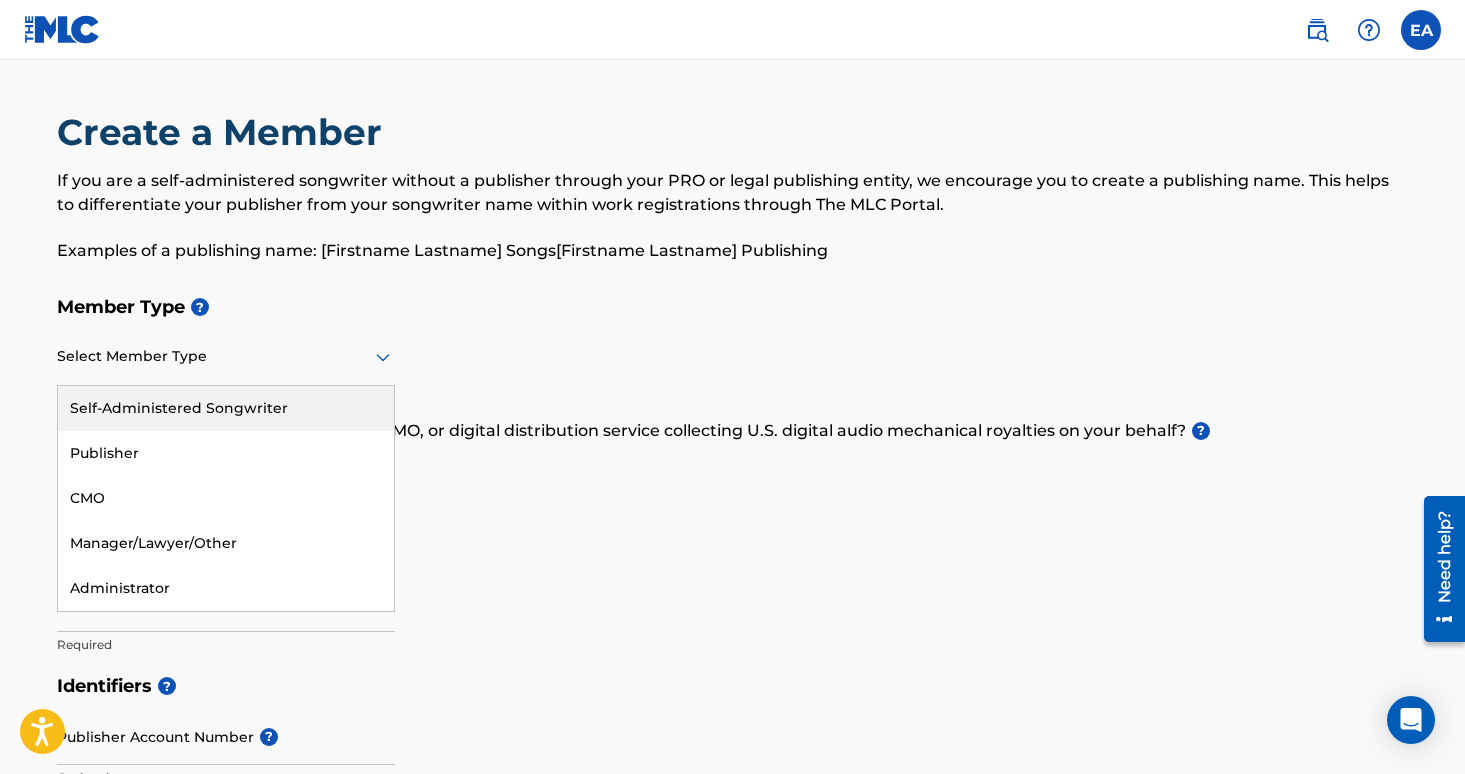 click on "Member Type ?" at bounding box center [733, 307] 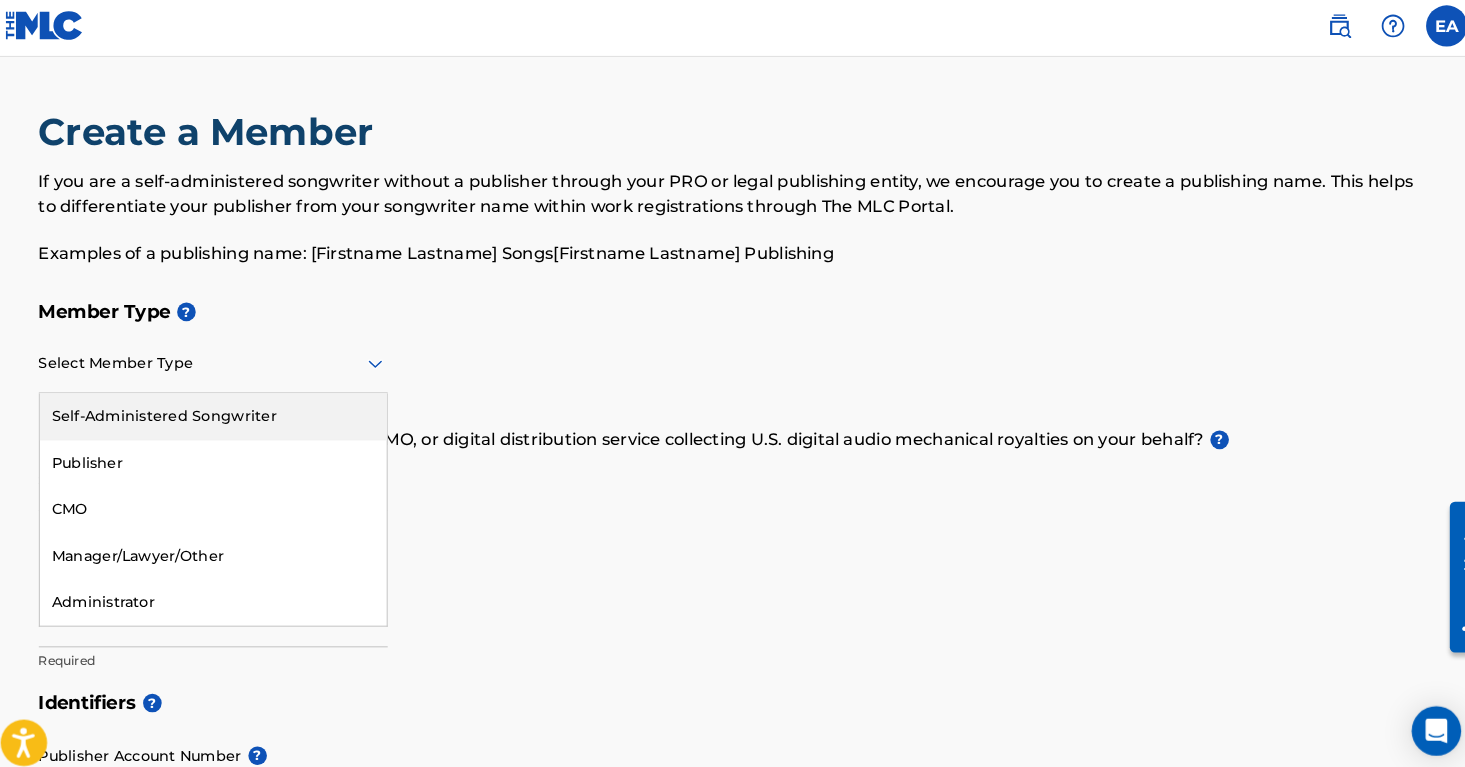 click at bounding box center [226, 356] 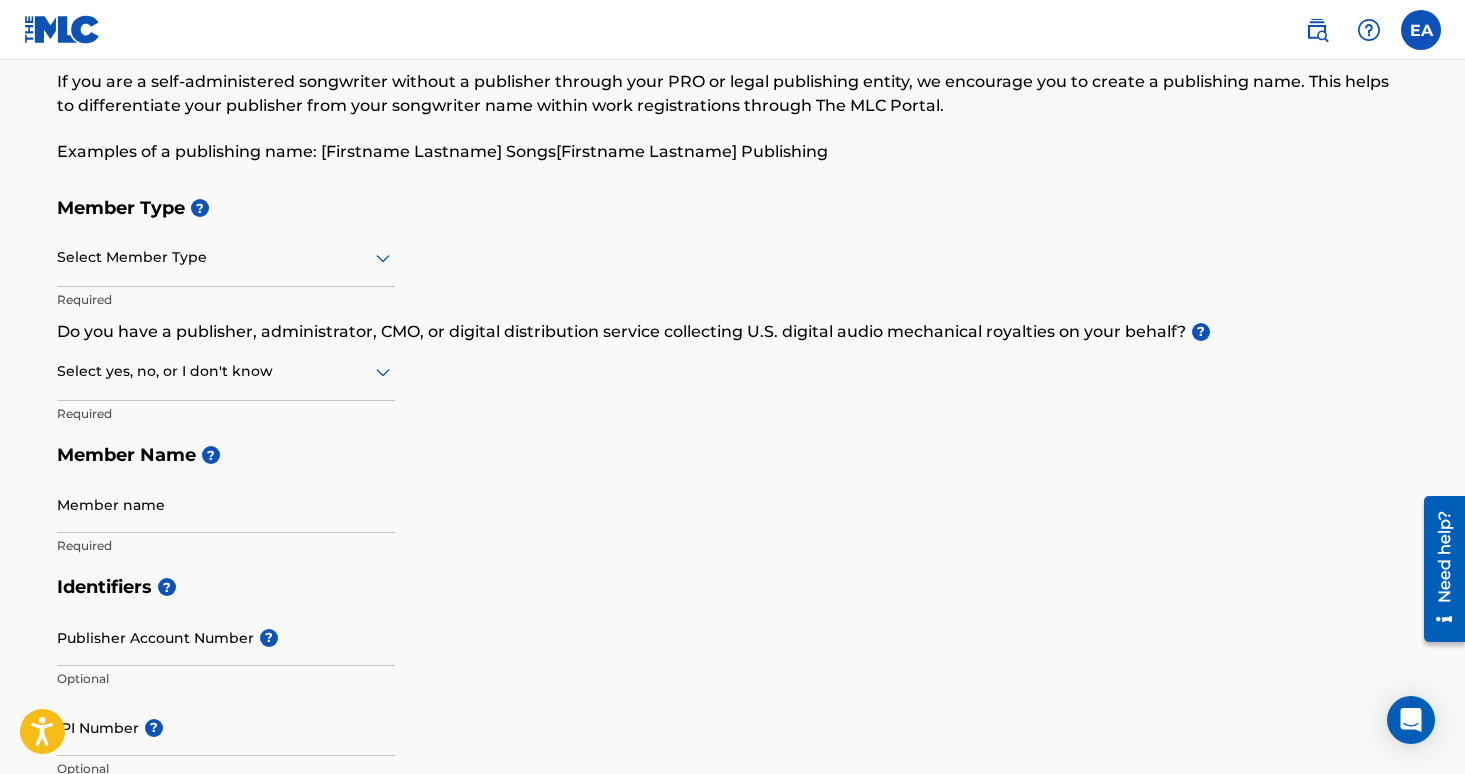 scroll, scrollTop: 104, scrollLeft: 0, axis: vertical 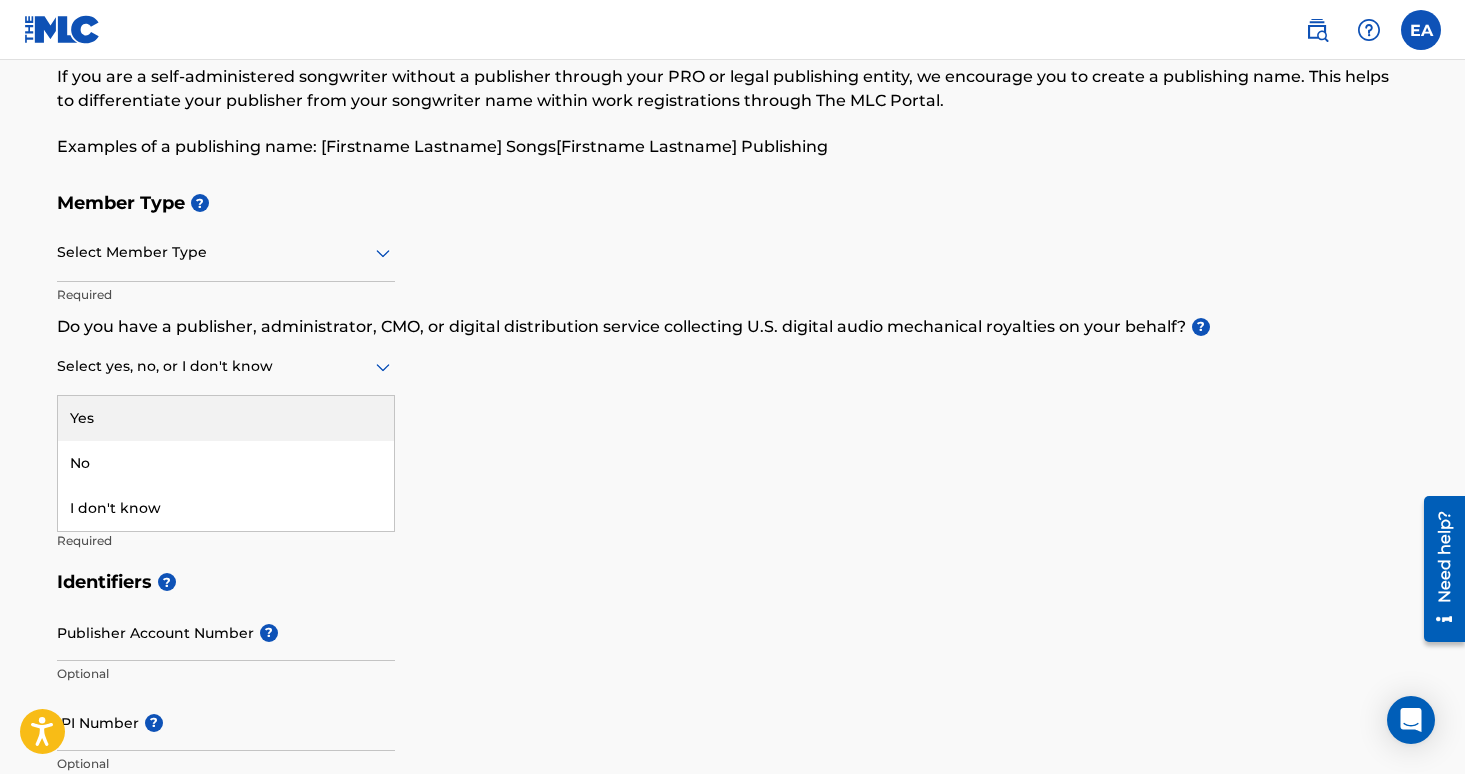 click on "Select yes, no, or I don't know" at bounding box center (226, 367) 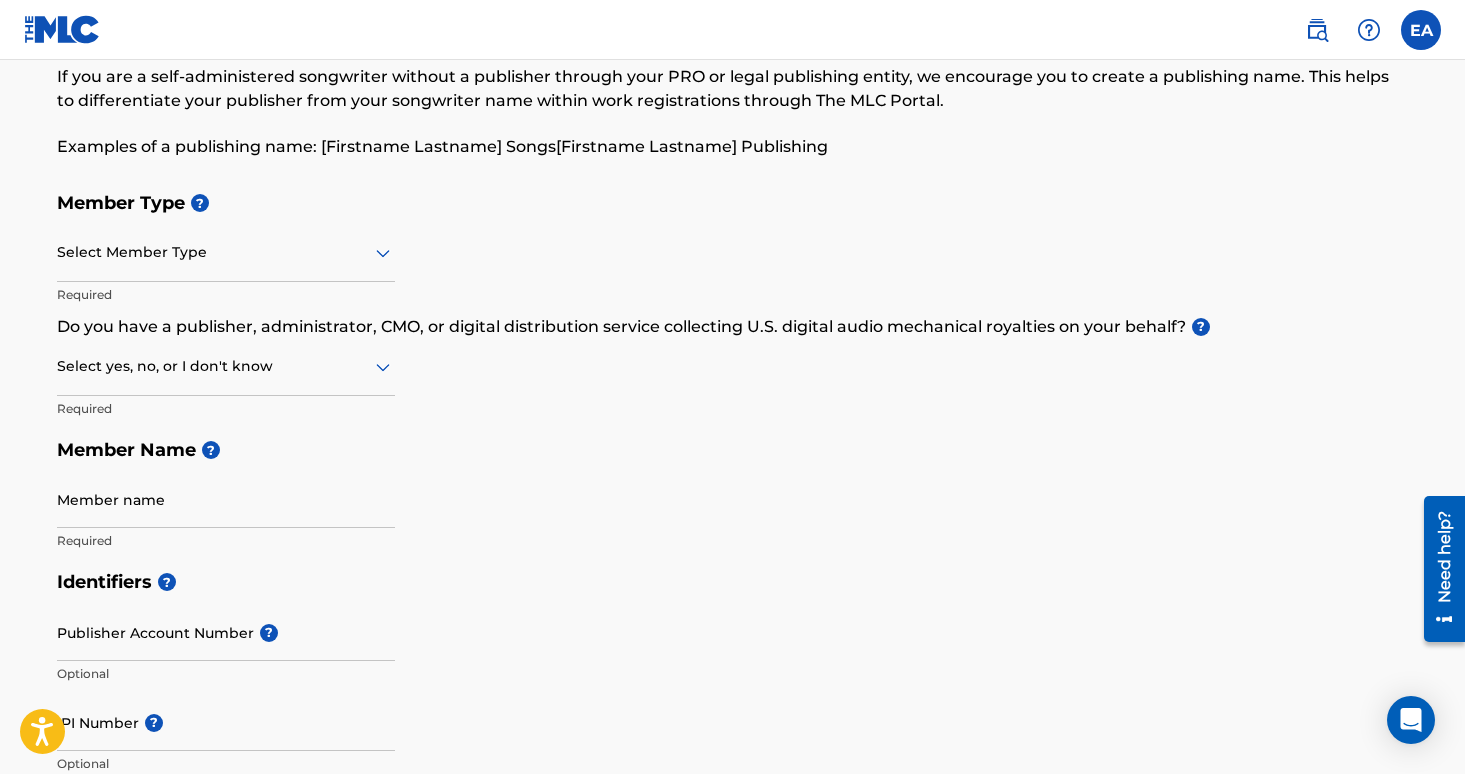 click on "Member Type ? Select Member Type Required Do you have a publisher, administrator, CMO, or digital distribution service collecting U.S. digital audio mechanical royalties on your behalf? ? Select yes, no, or I don't know Required Member Name ? Member name Required" at bounding box center (733, 371) 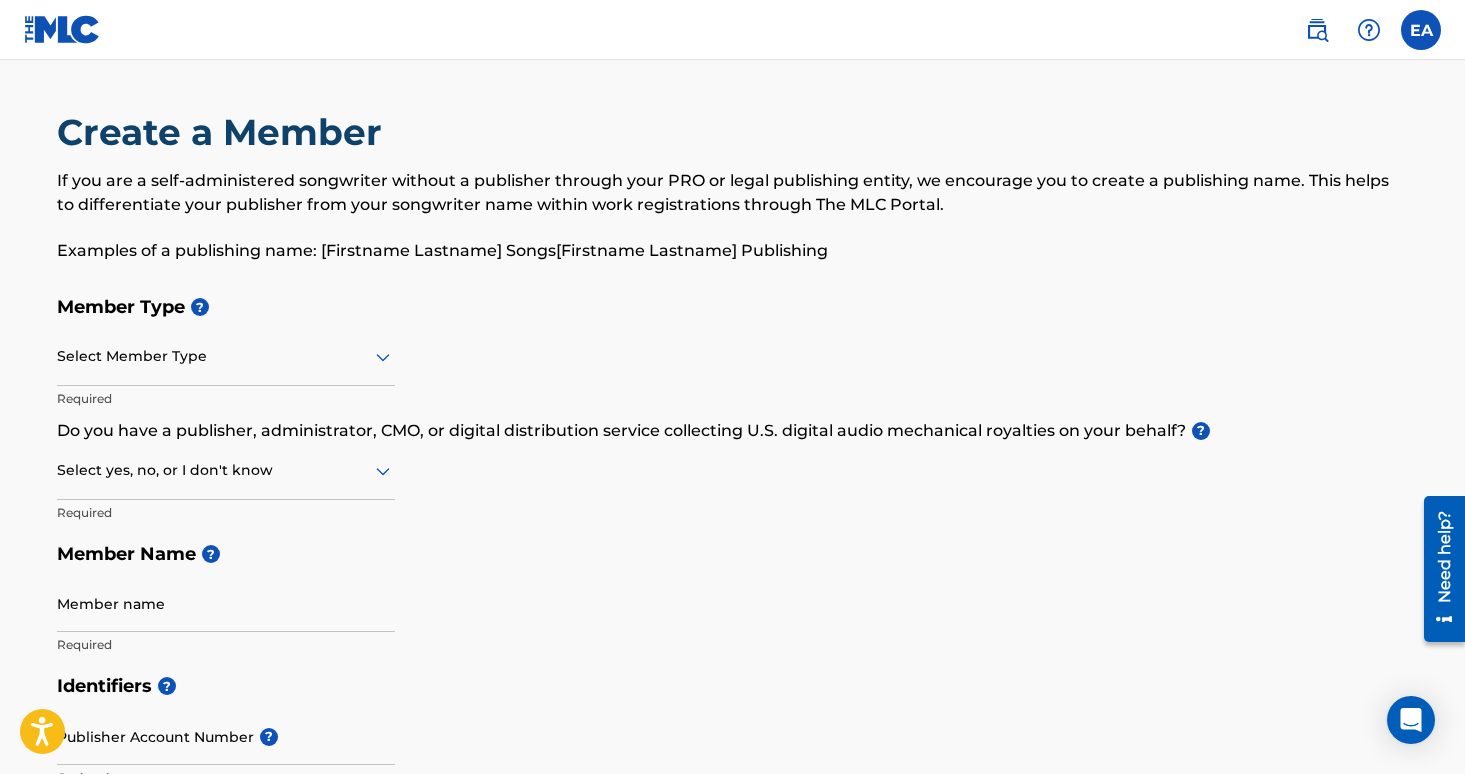 scroll, scrollTop: 0, scrollLeft: 0, axis: both 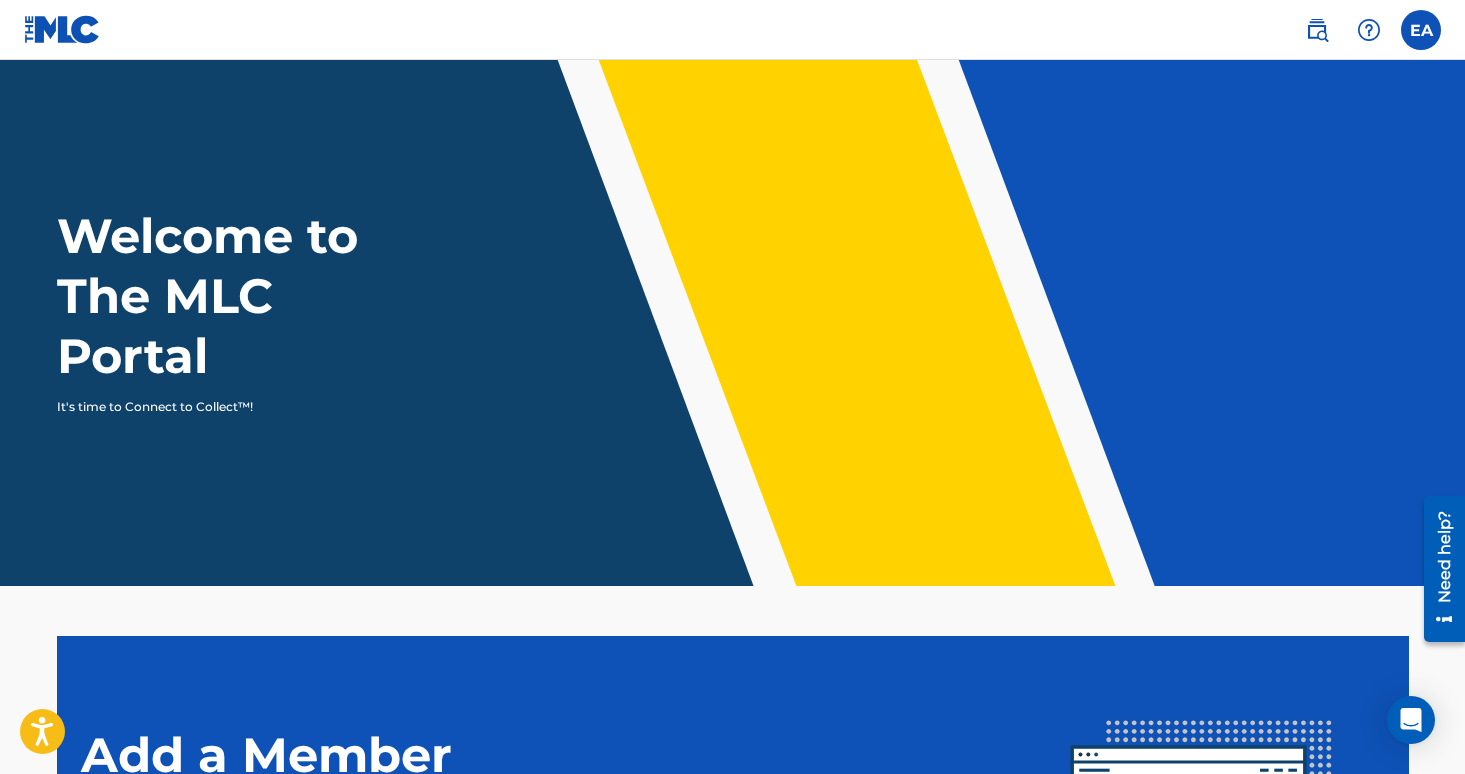 click at bounding box center (1421, 30) 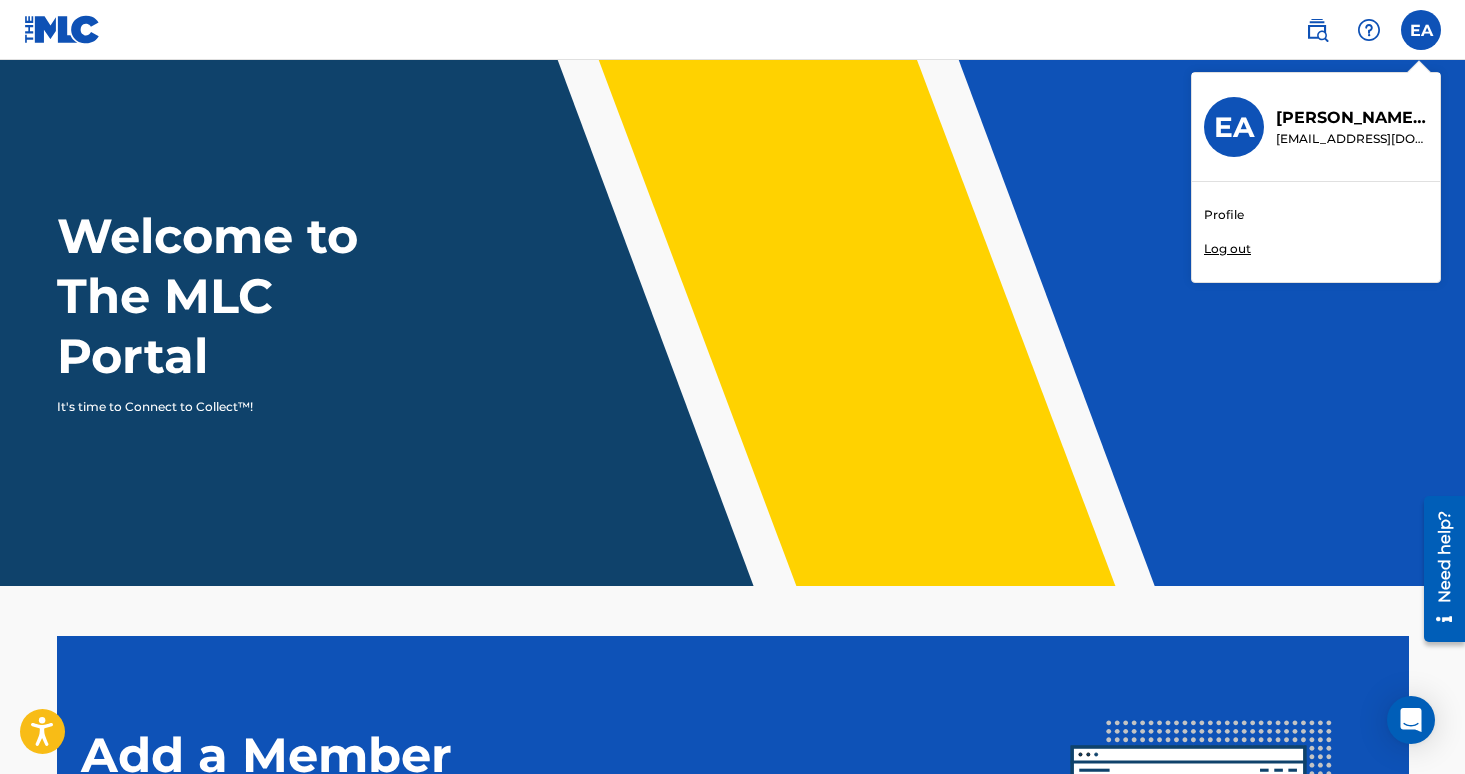 click on "EA EA [PERSON_NAME] [EMAIL_ADDRESS][DOMAIN_NAME] Profile Log out" at bounding box center (1421, 30) 